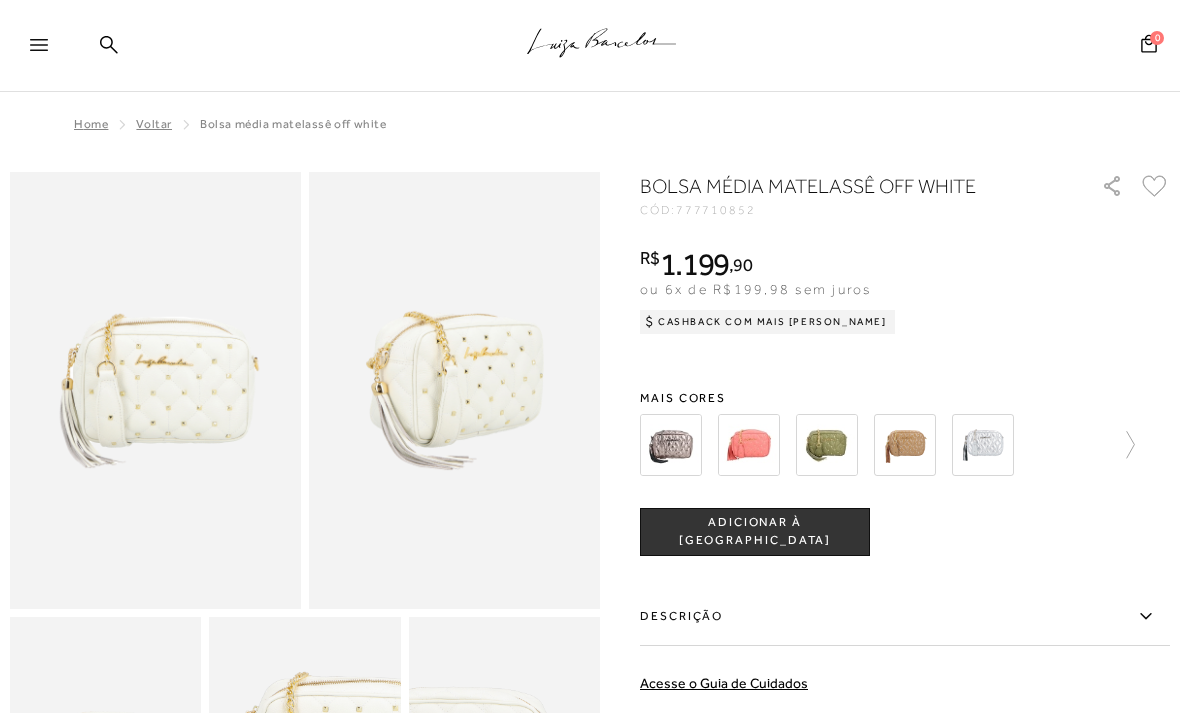 scroll, scrollTop: 0, scrollLeft: 0, axis: both 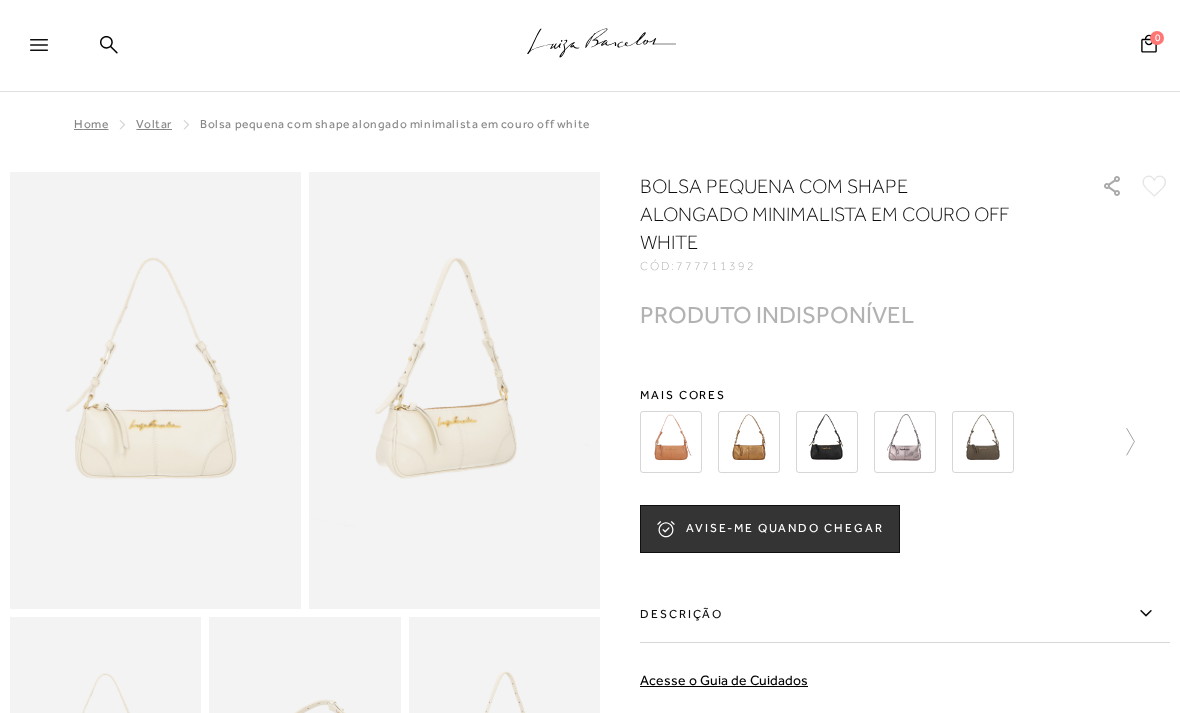 click 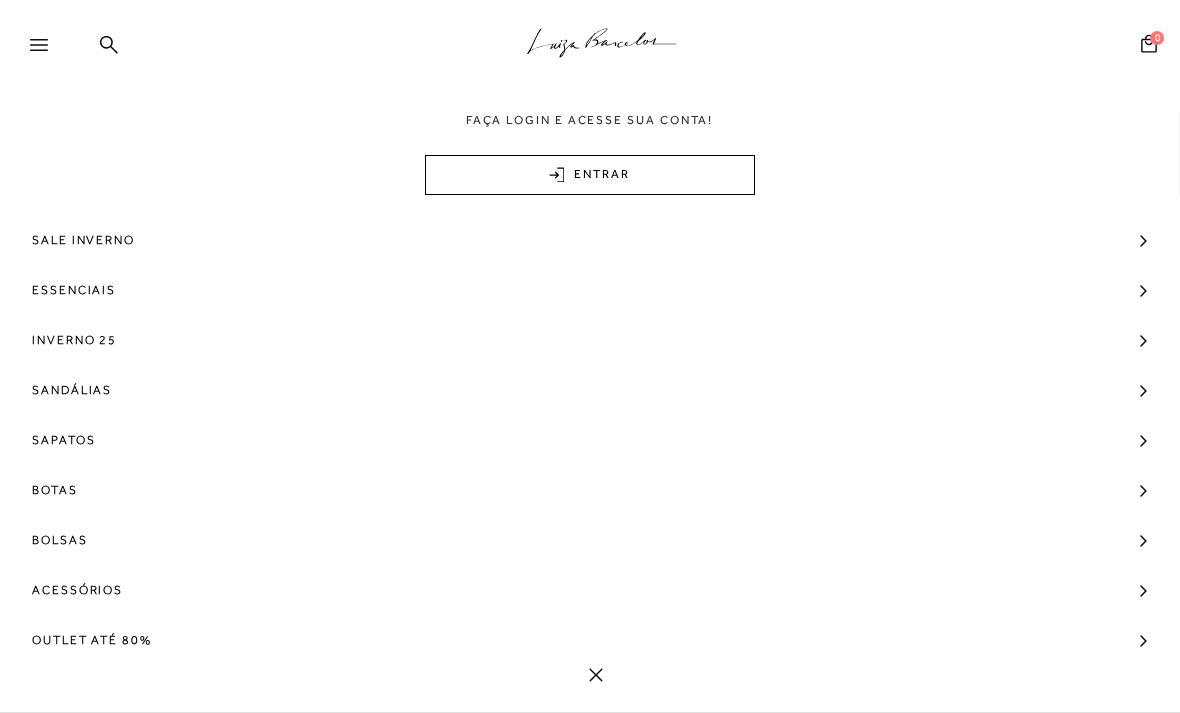 click on "Bolsas" at bounding box center [60, 540] 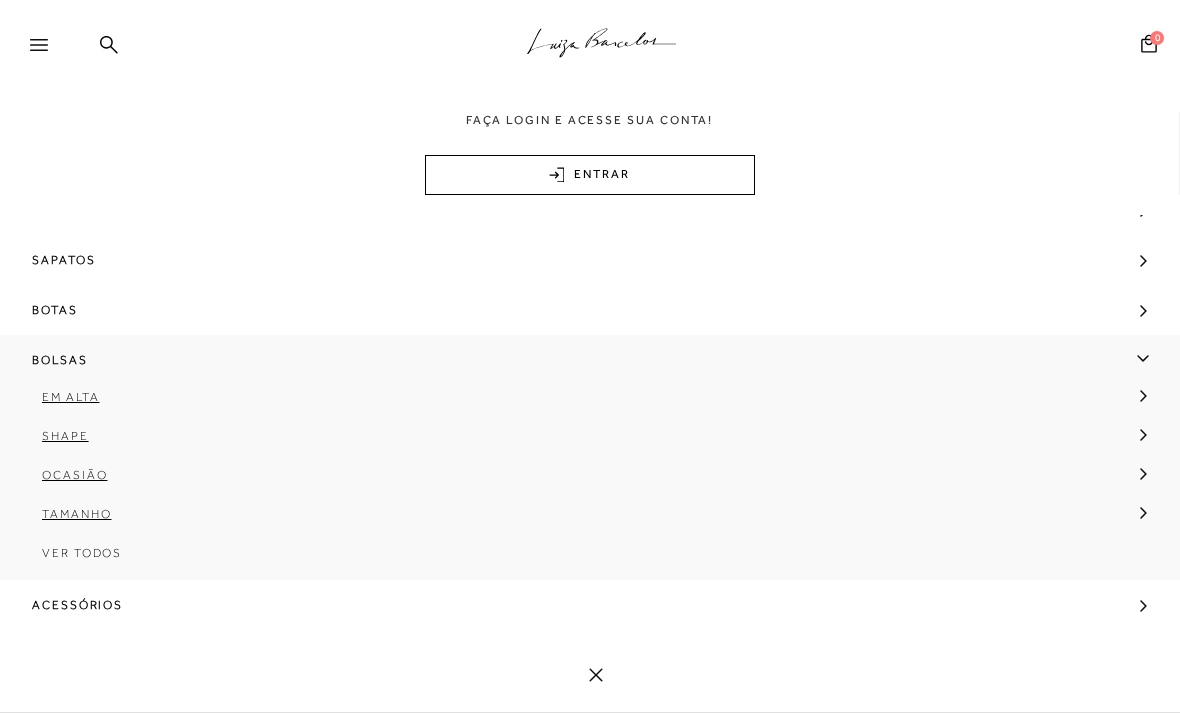scroll, scrollTop: 183, scrollLeft: 0, axis: vertical 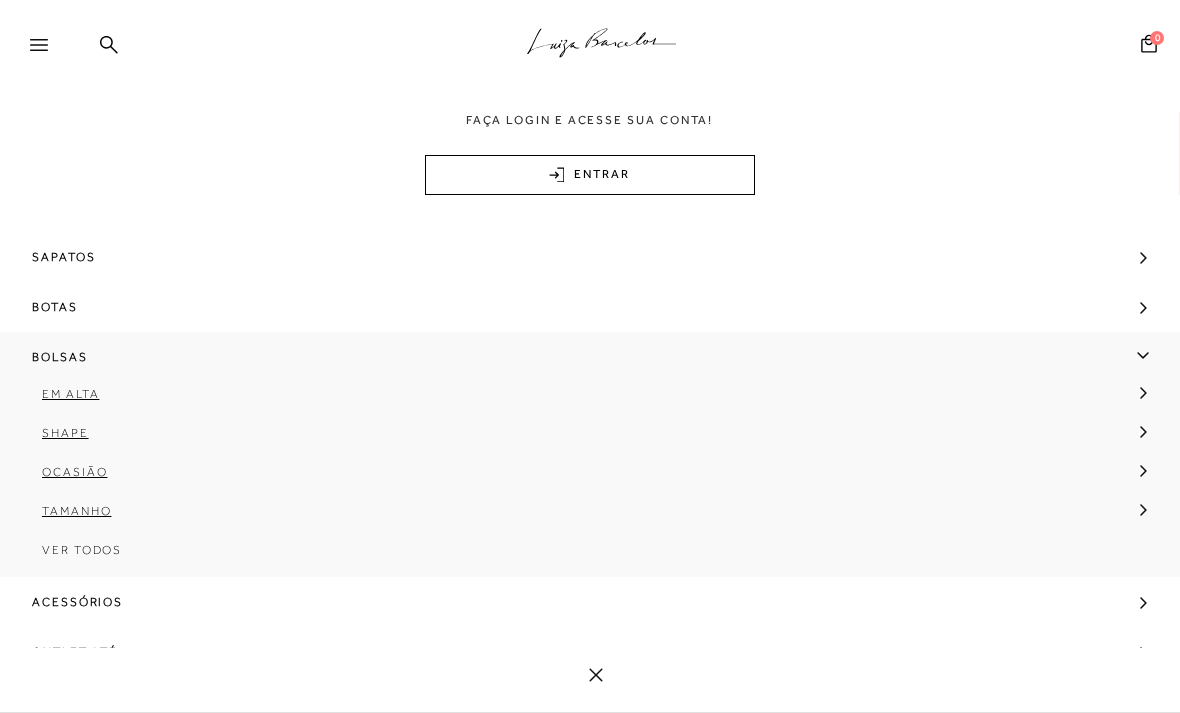 click 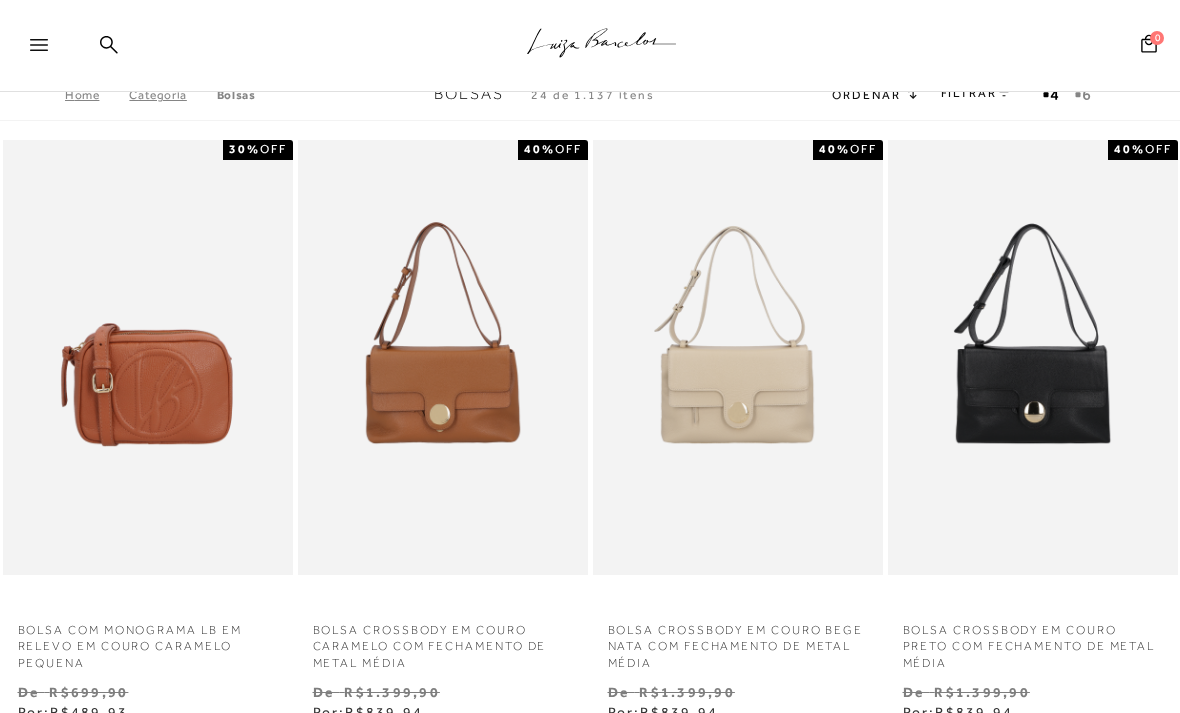 scroll, scrollTop: 0, scrollLeft: 0, axis: both 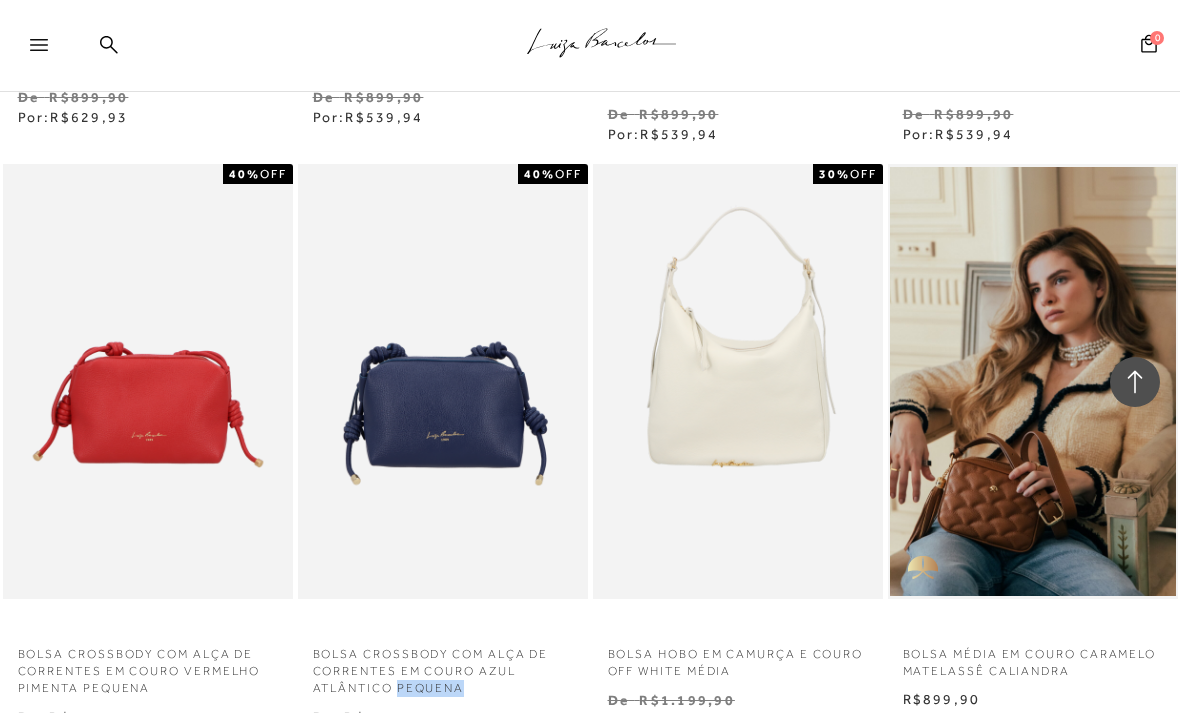 click on "De
R$999,90" at bounding box center (148, 717) 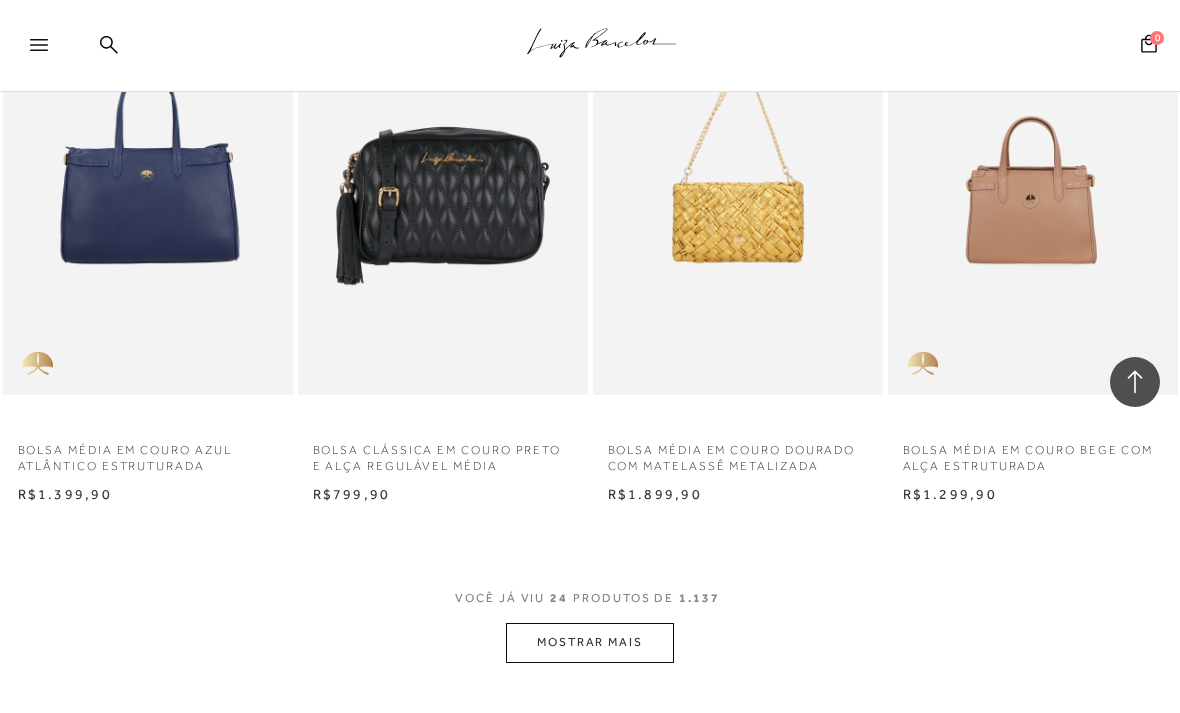 scroll, scrollTop: 3194, scrollLeft: 0, axis: vertical 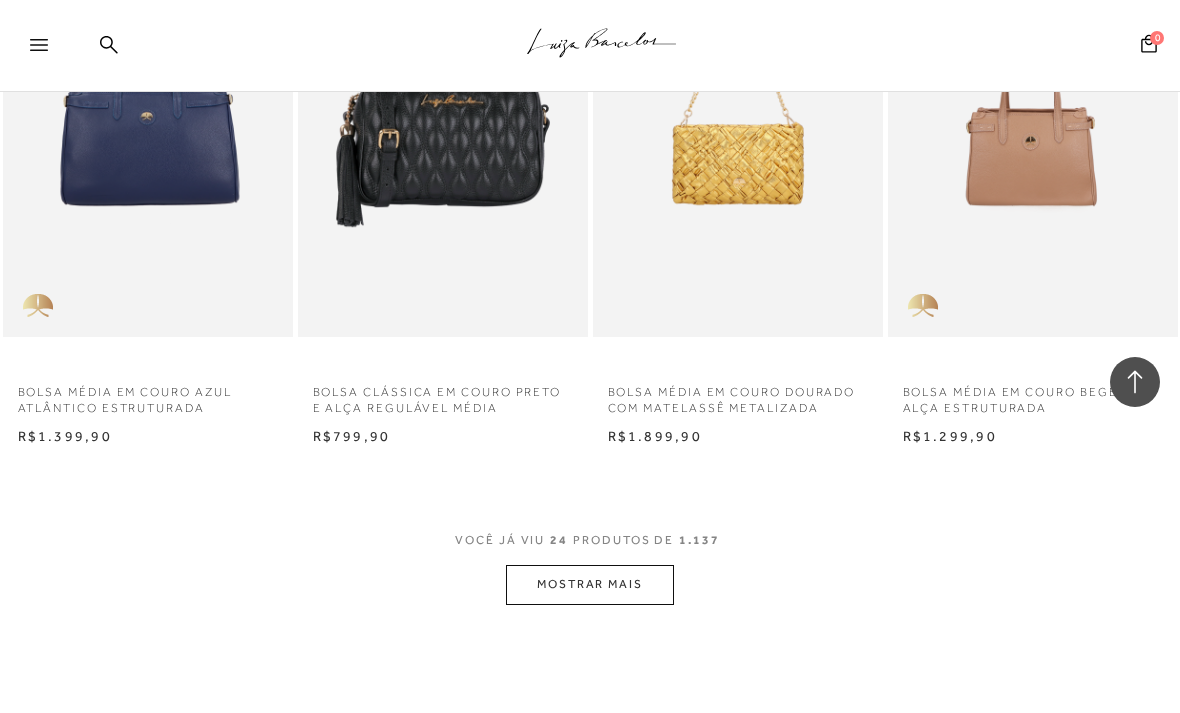 click on "MOSTRAR MAIS" at bounding box center [590, 584] 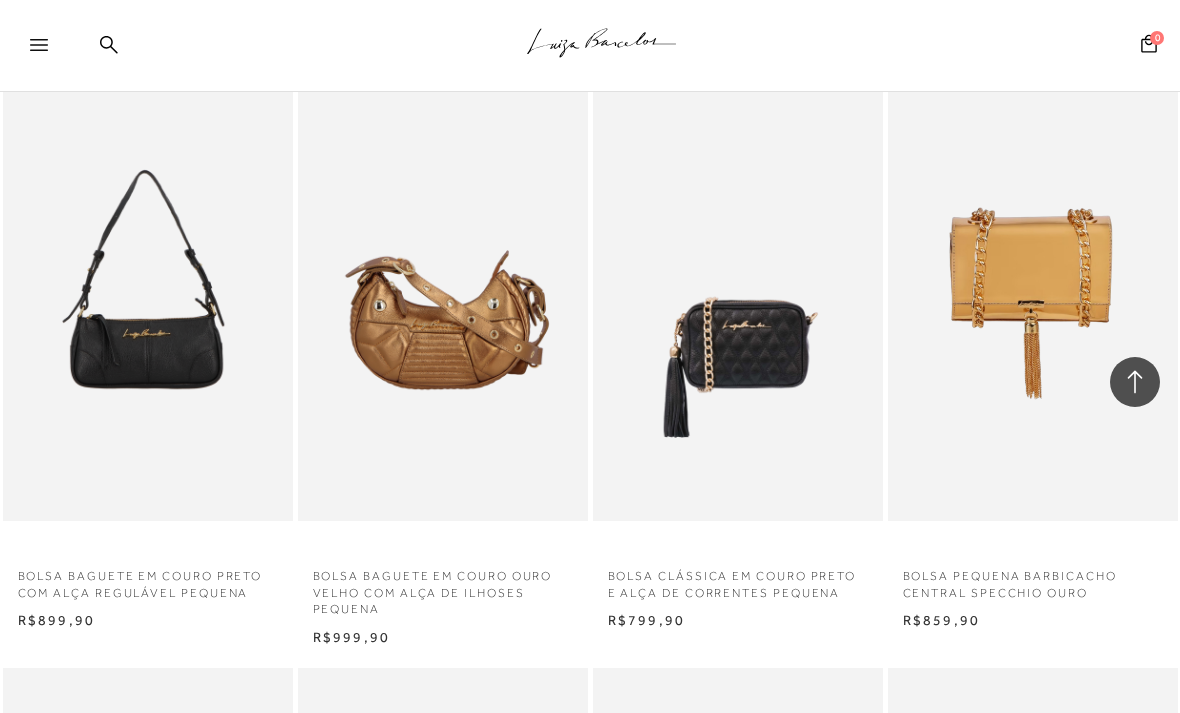 scroll, scrollTop: 3586, scrollLeft: 0, axis: vertical 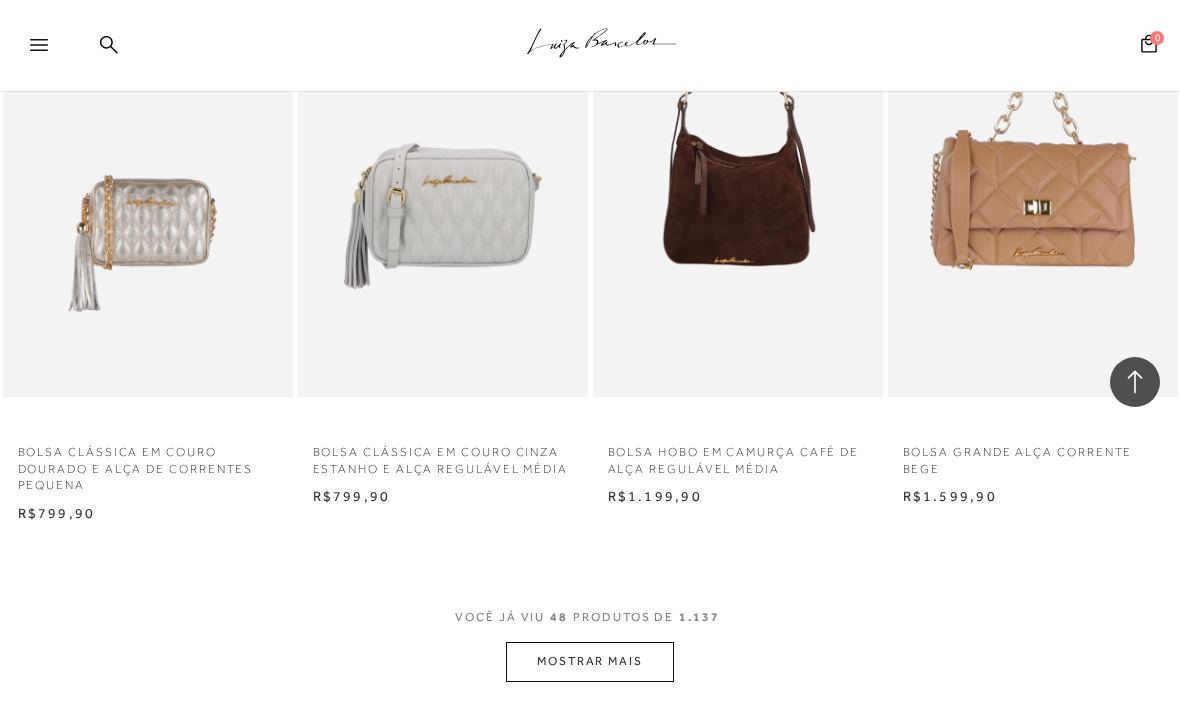 click on "MOSTRAR MAIS" at bounding box center [590, 661] 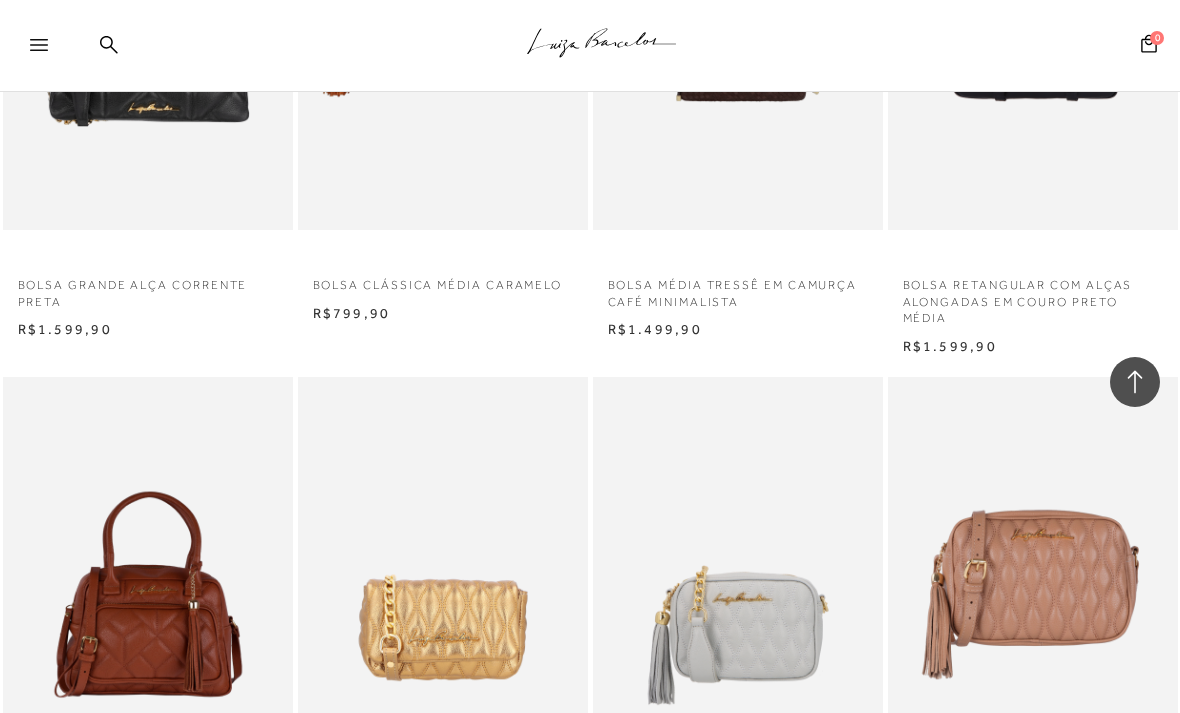 scroll, scrollTop: 8128, scrollLeft: 0, axis: vertical 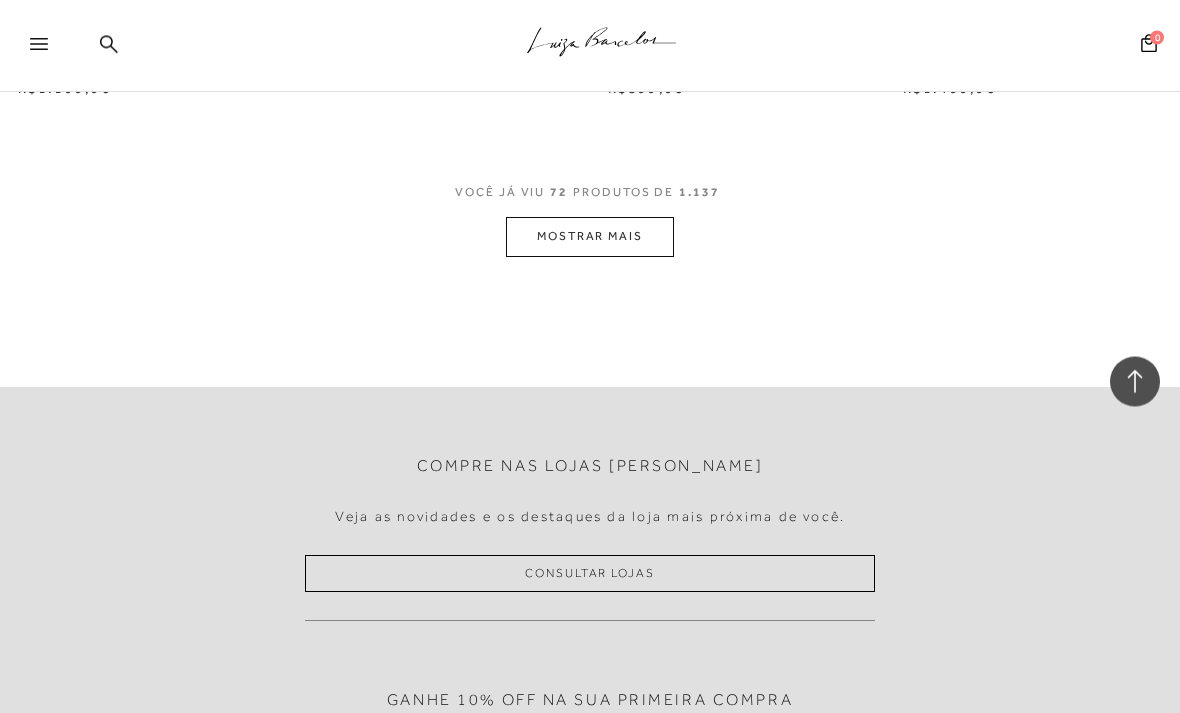 click on "MOSTRAR MAIS" at bounding box center (590, 237) 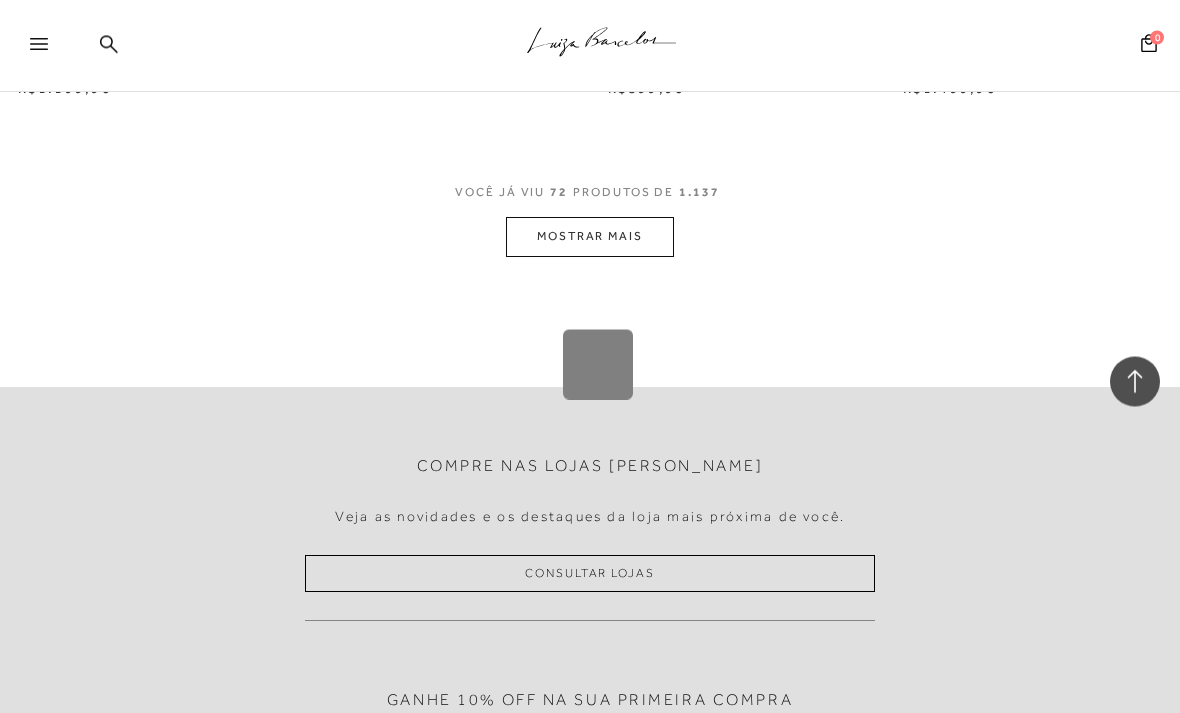 scroll, scrollTop: 10551, scrollLeft: 0, axis: vertical 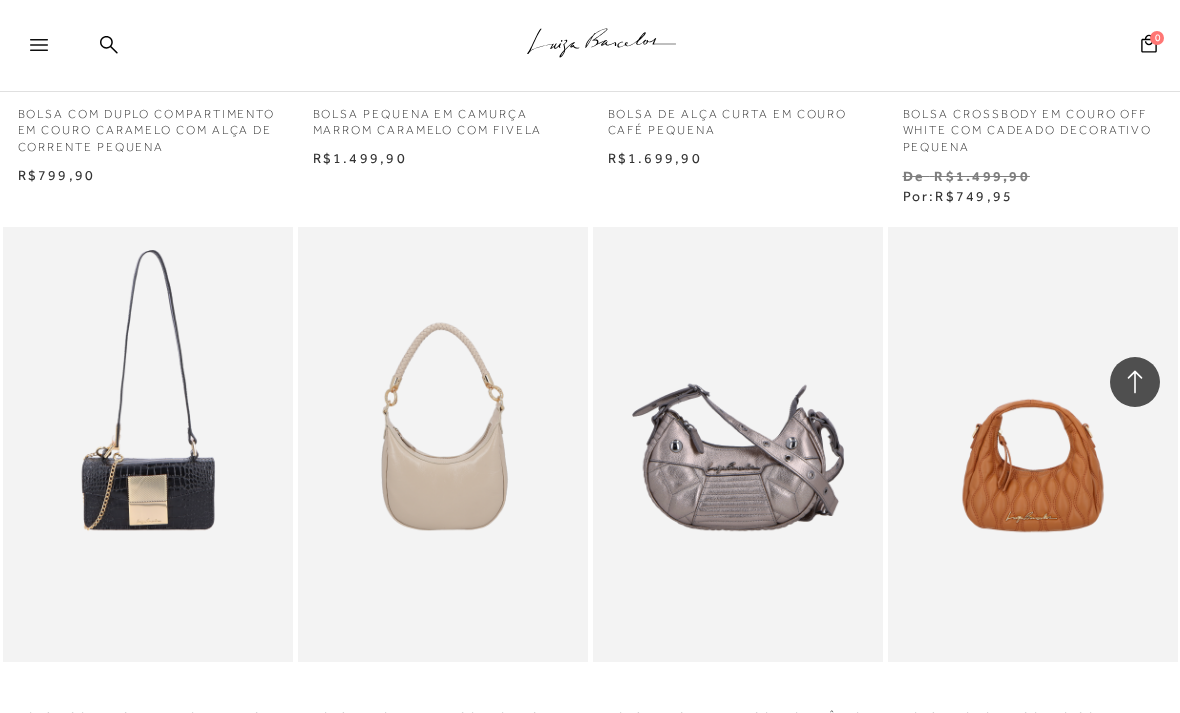 click 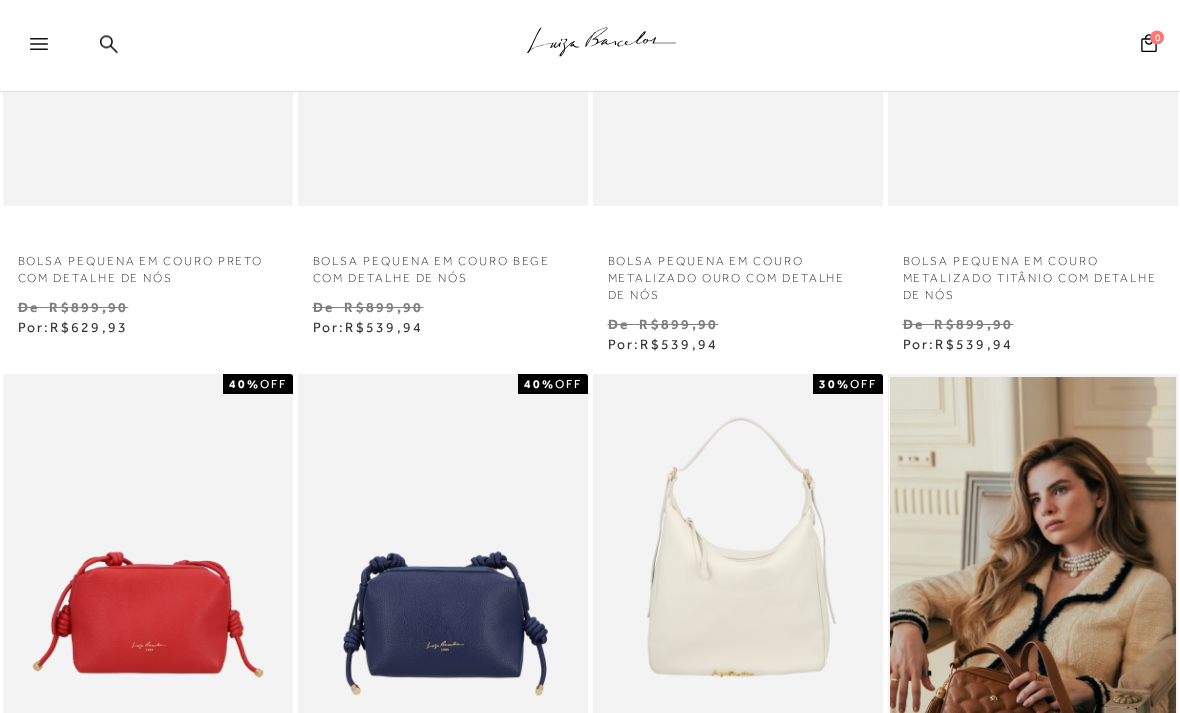 scroll, scrollTop: 0, scrollLeft: 0, axis: both 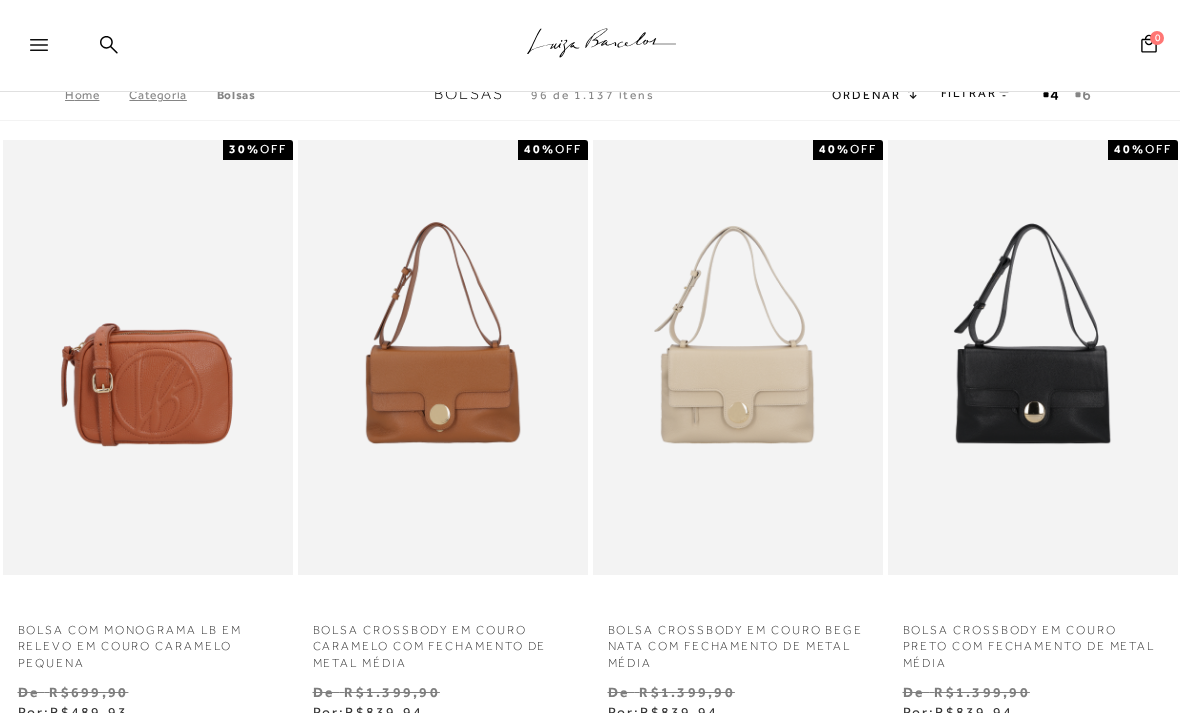 click on "FILTRAR" at bounding box center (976, 93) 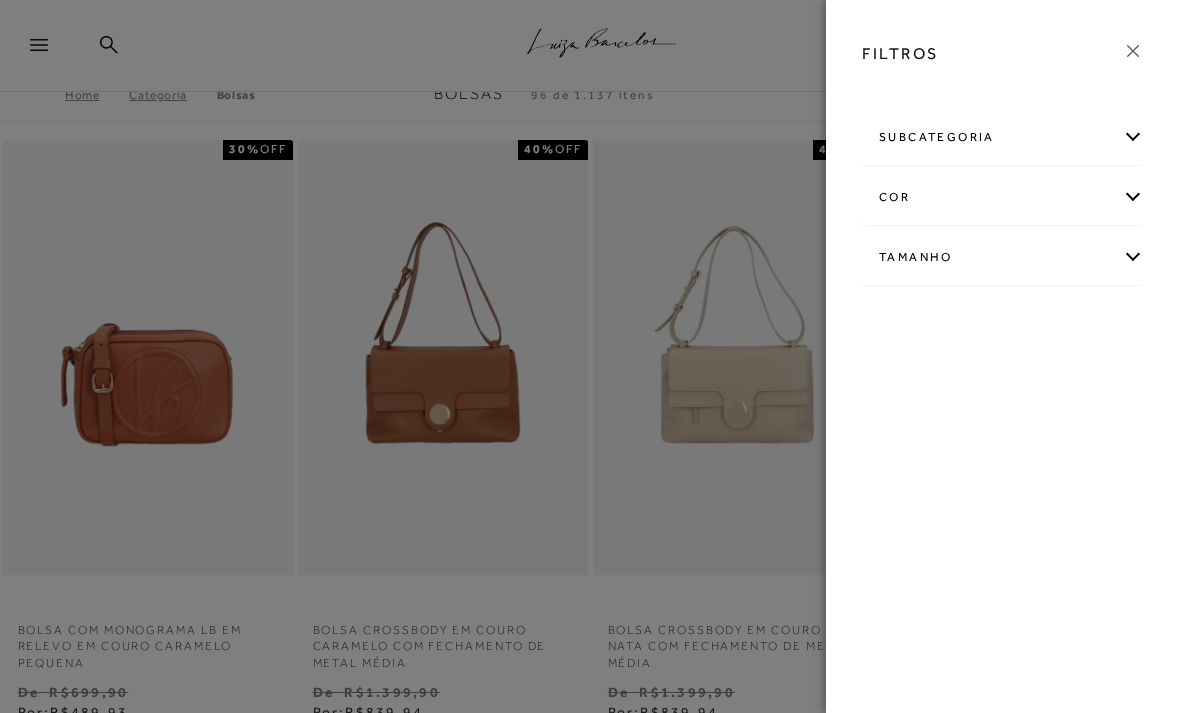 click on "cor" at bounding box center [1003, 197] 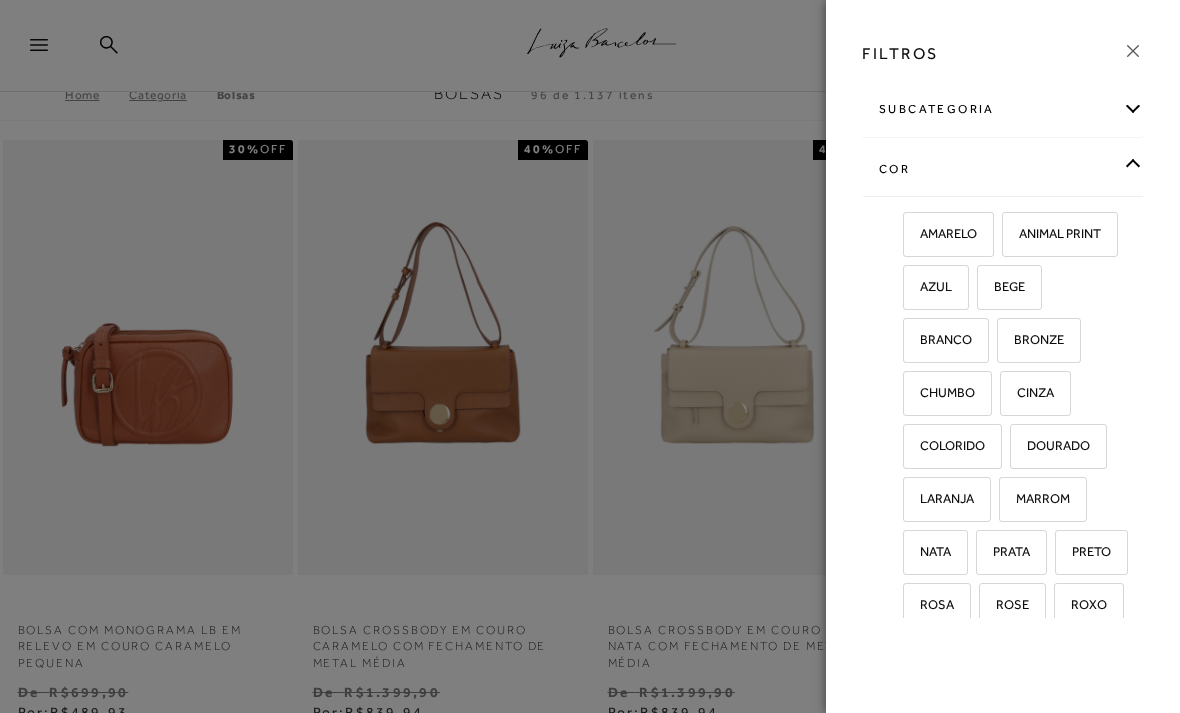 scroll, scrollTop: 39, scrollLeft: 0, axis: vertical 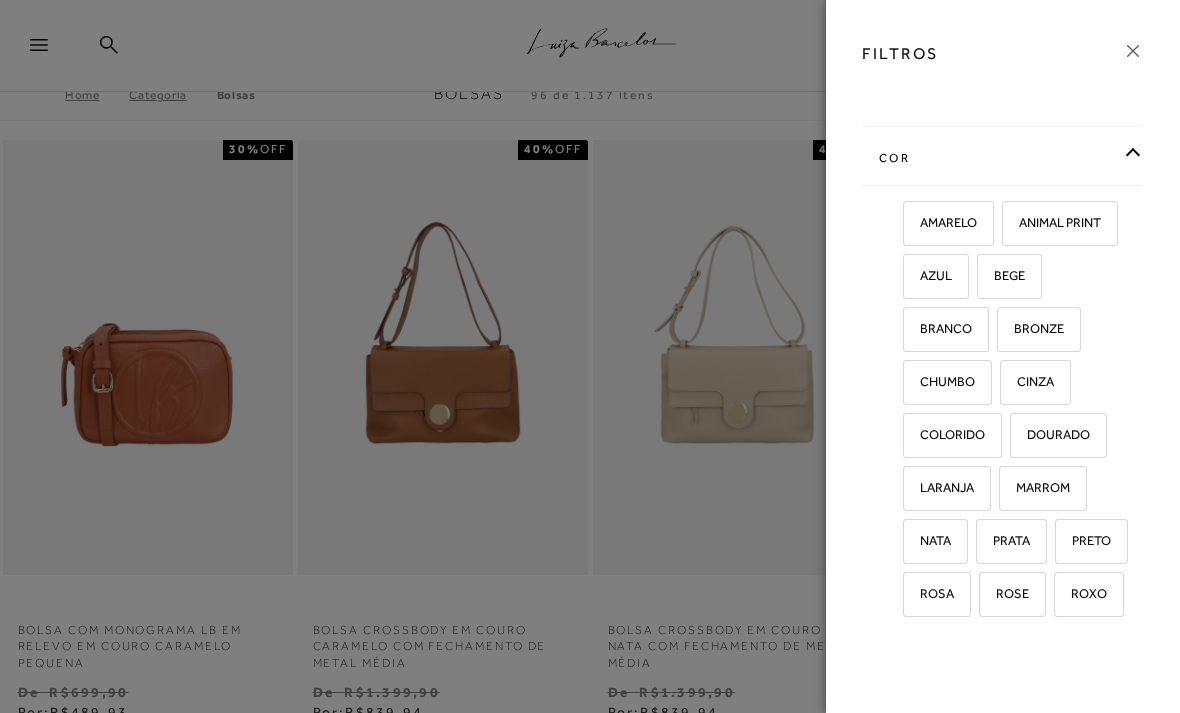 click on "CINZA" at bounding box center [1035, 382] 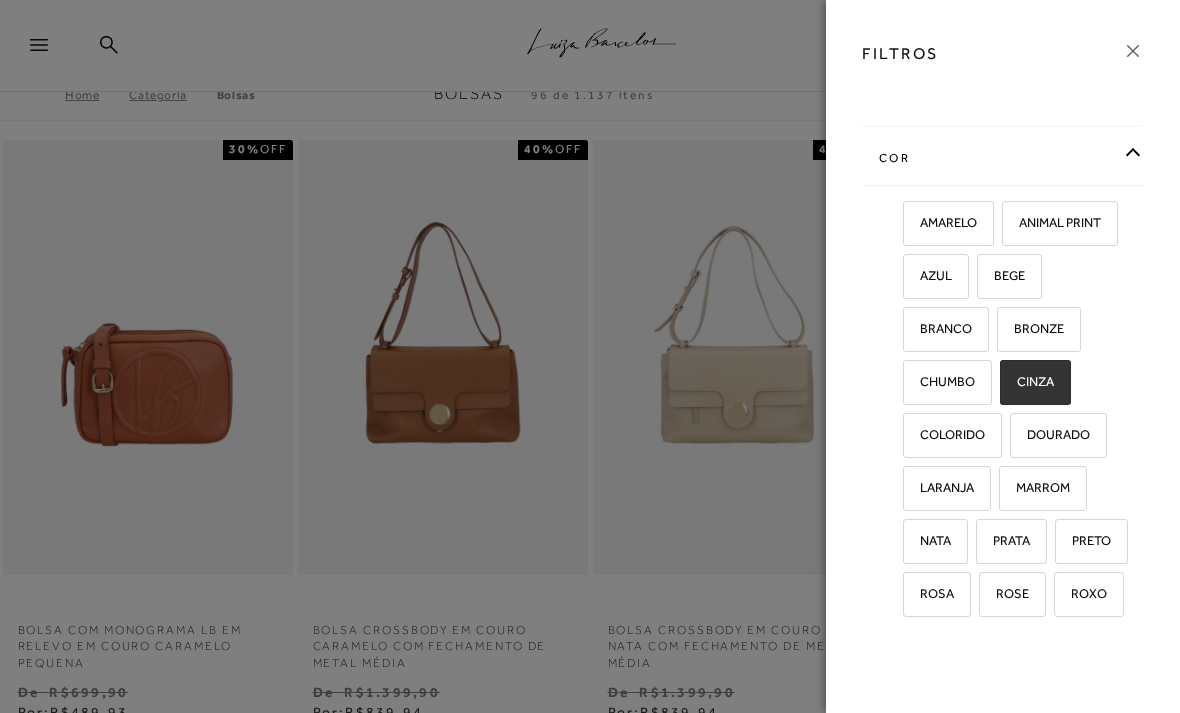 checkbox on "true" 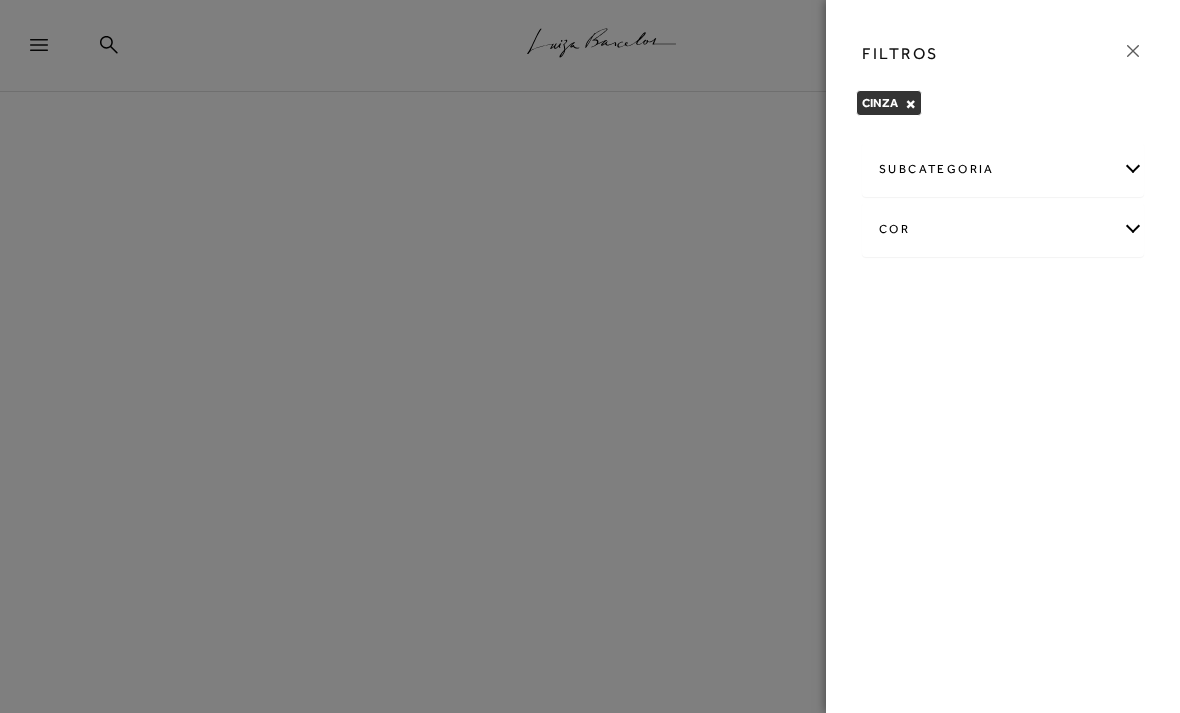 click on "cor" at bounding box center [1003, 229] 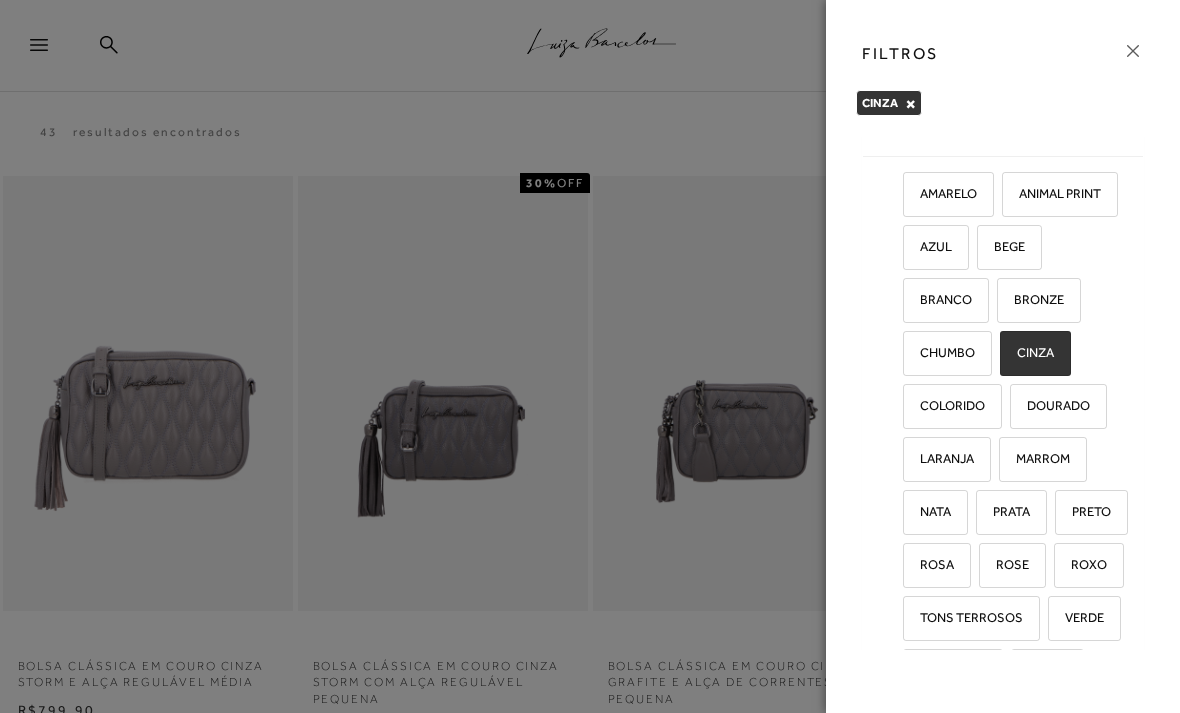 scroll, scrollTop: 98, scrollLeft: 0, axis: vertical 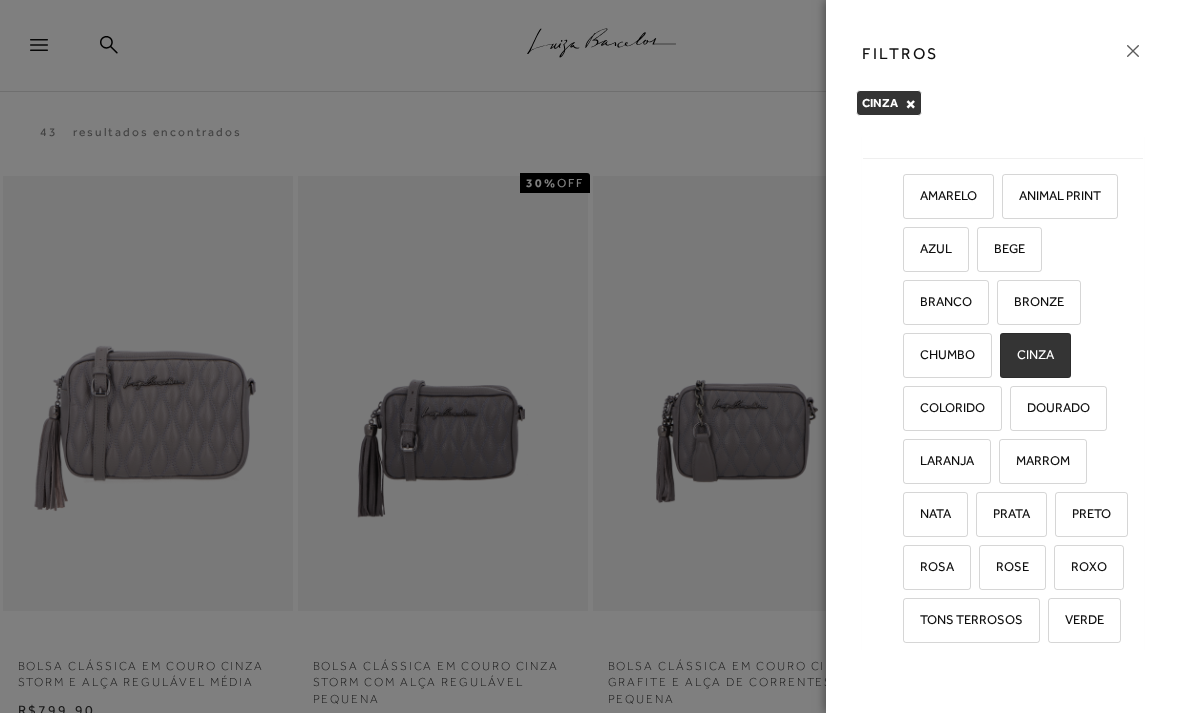 click on "BRANCO" at bounding box center (946, 302) 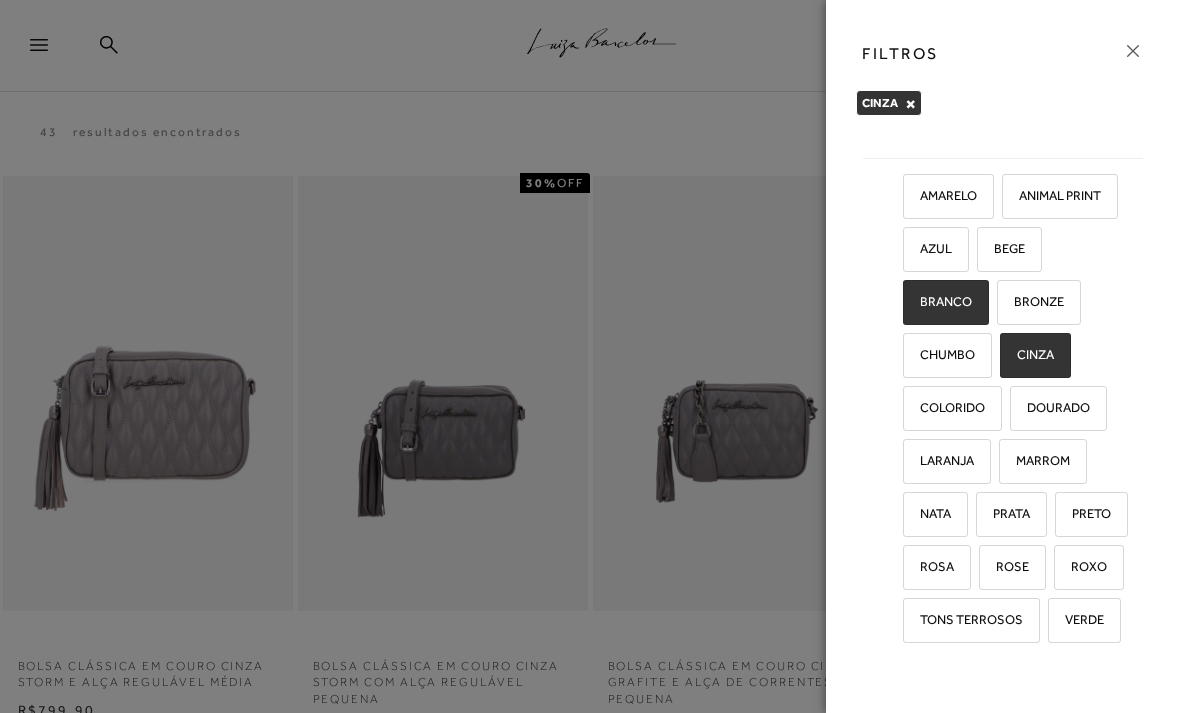 checkbox on "true" 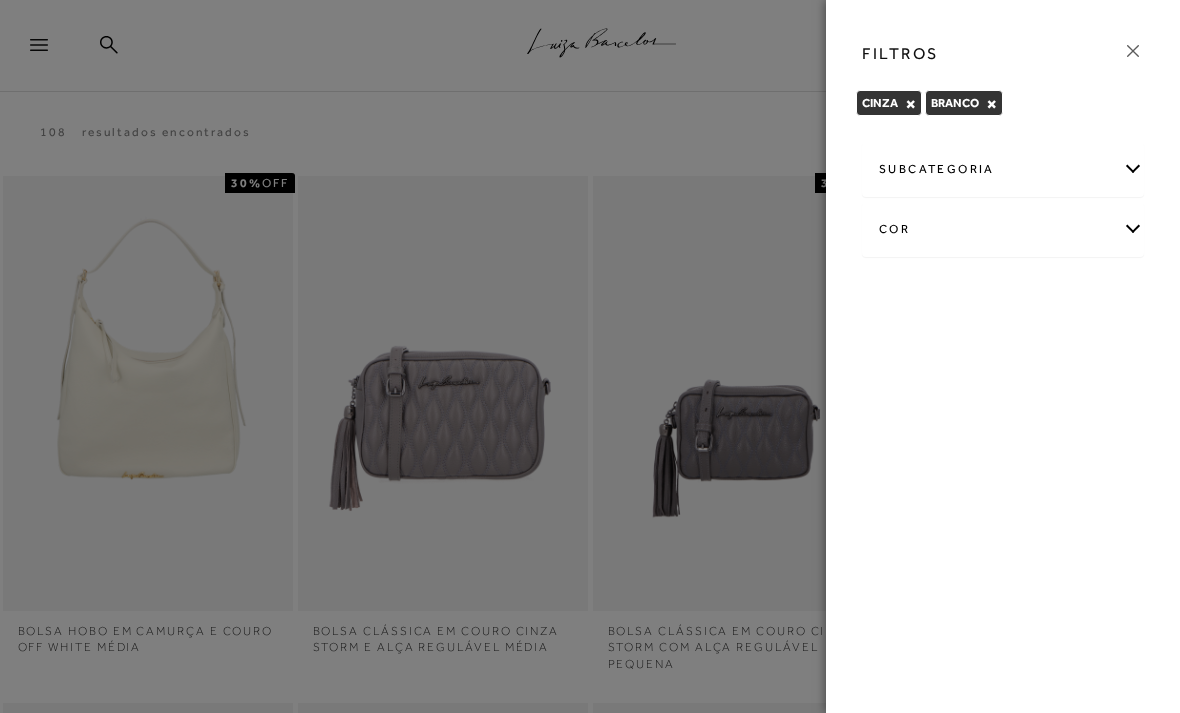 click 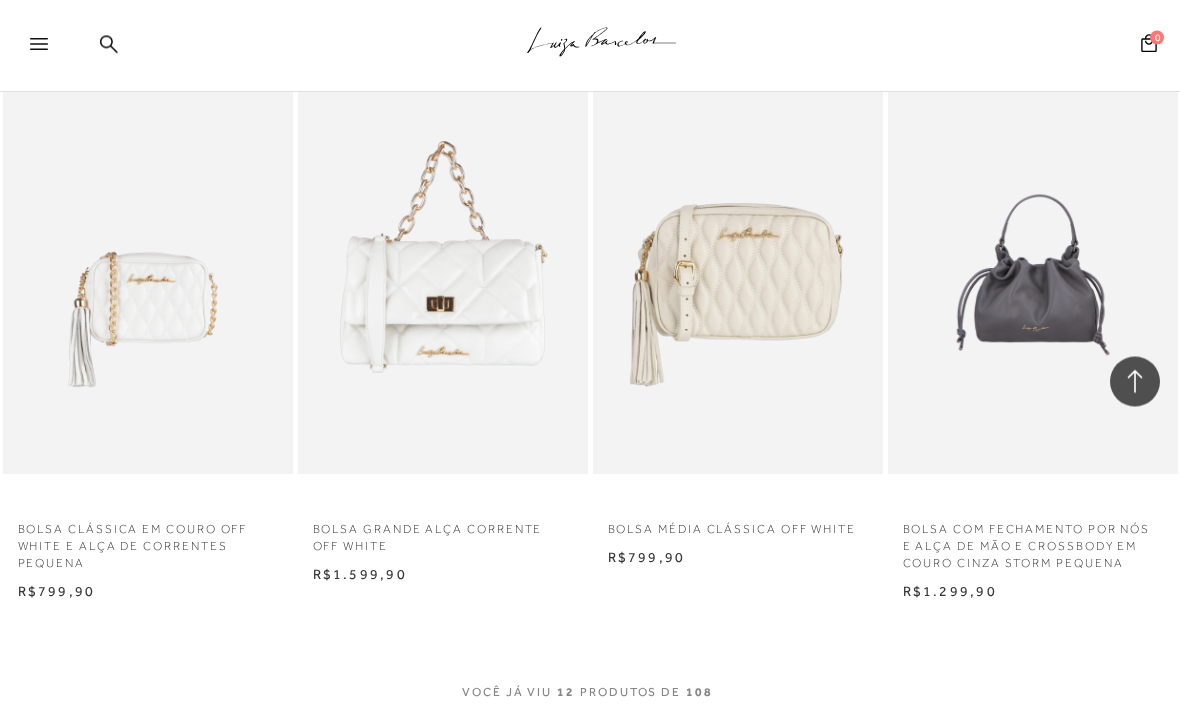 scroll, scrollTop: 1638, scrollLeft: 0, axis: vertical 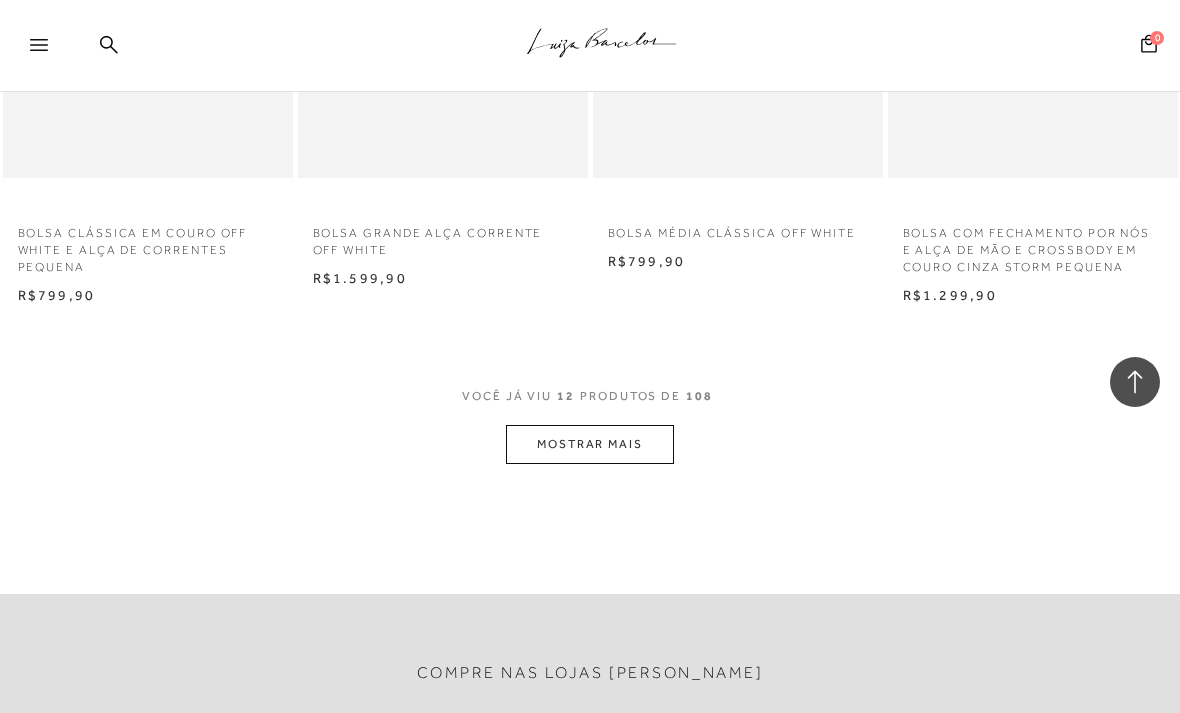 click on "MOSTRAR MAIS" at bounding box center (590, 444) 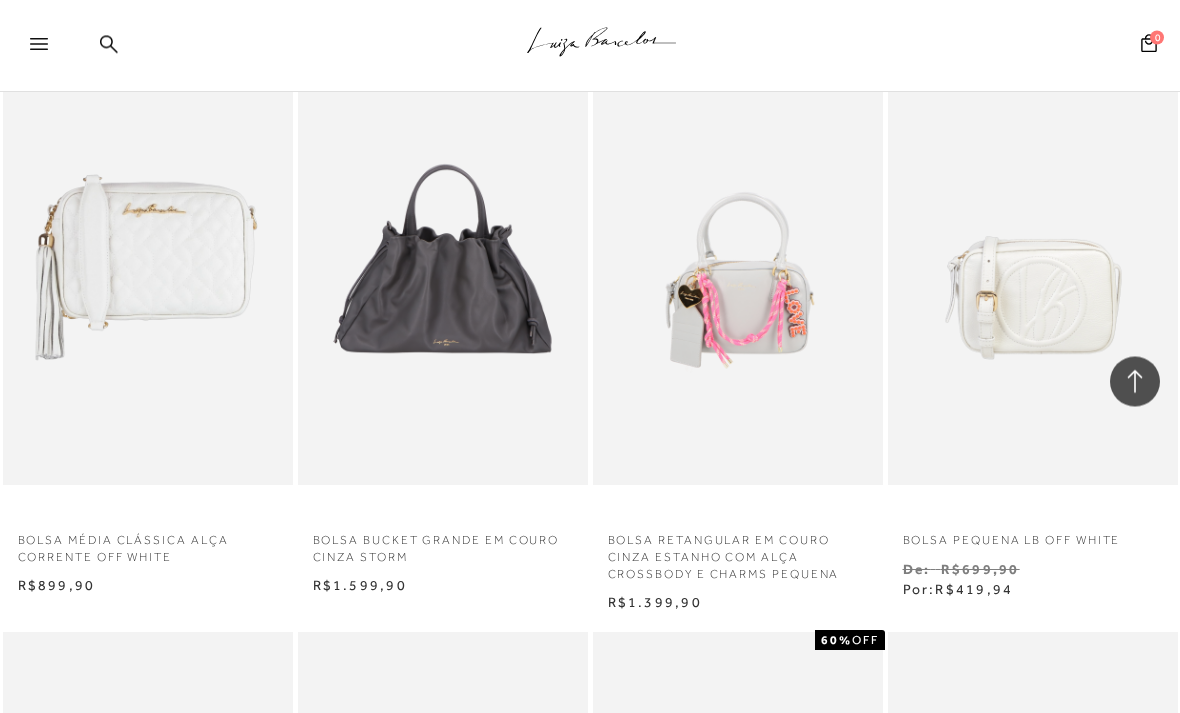 scroll, scrollTop: 2495, scrollLeft: 0, axis: vertical 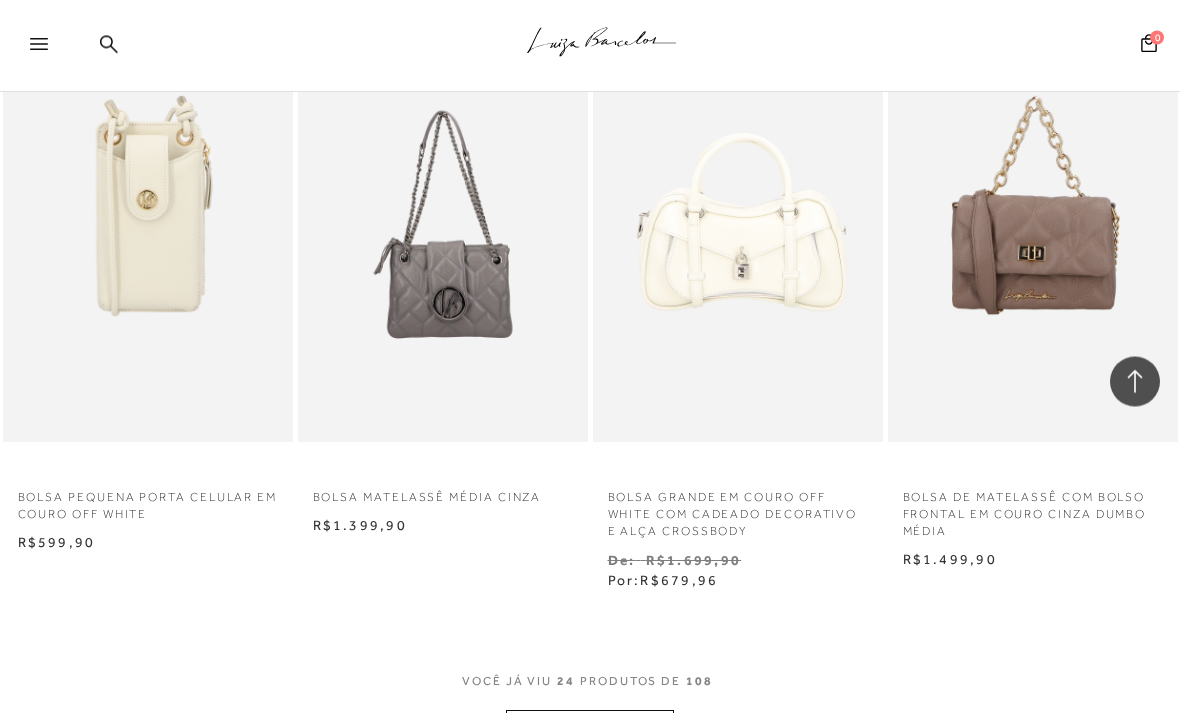 click on "MOSTRAR MAIS" at bounding box center [590, 730] 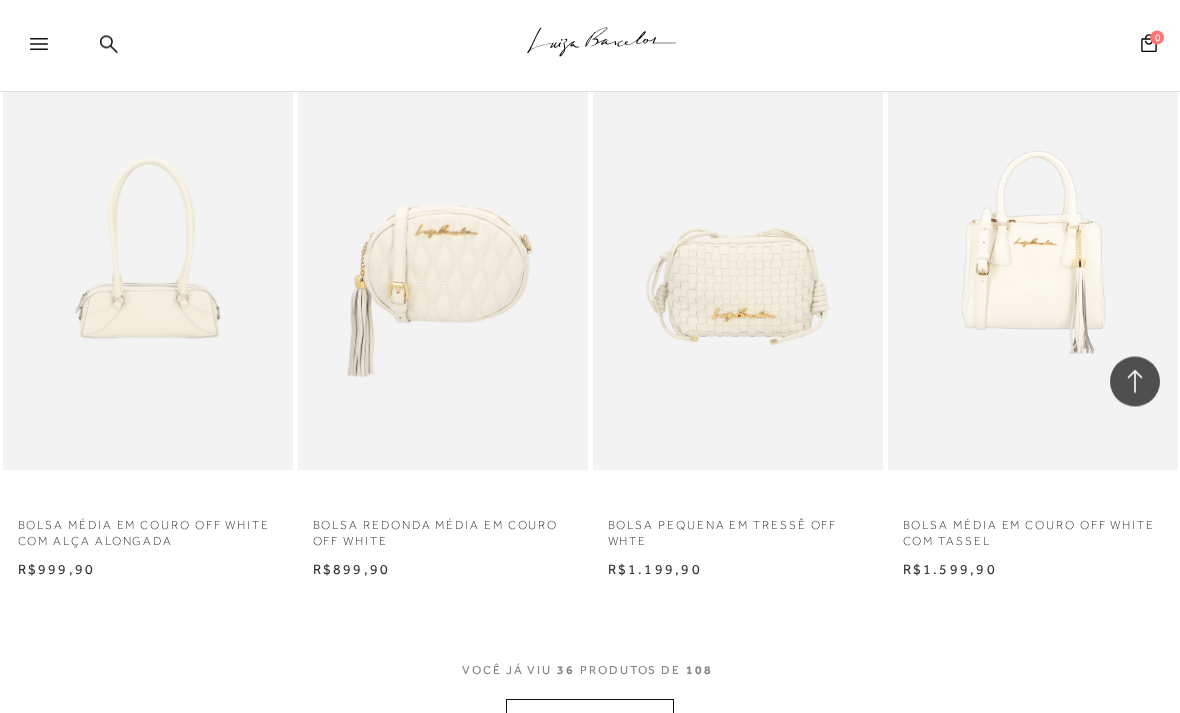 scroll, scrollTop: 4842, scrollLeft: 0, axis: vertical 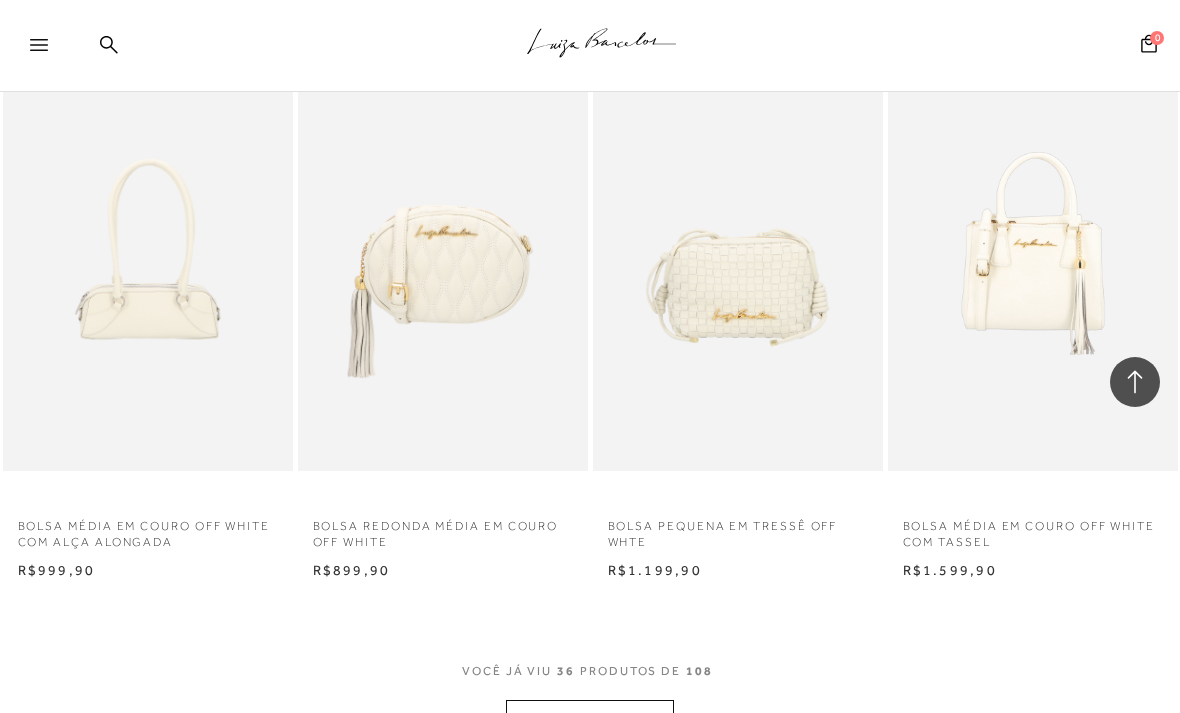 click on "MOSTRAR MAIS" at bounding box center [590, 719] 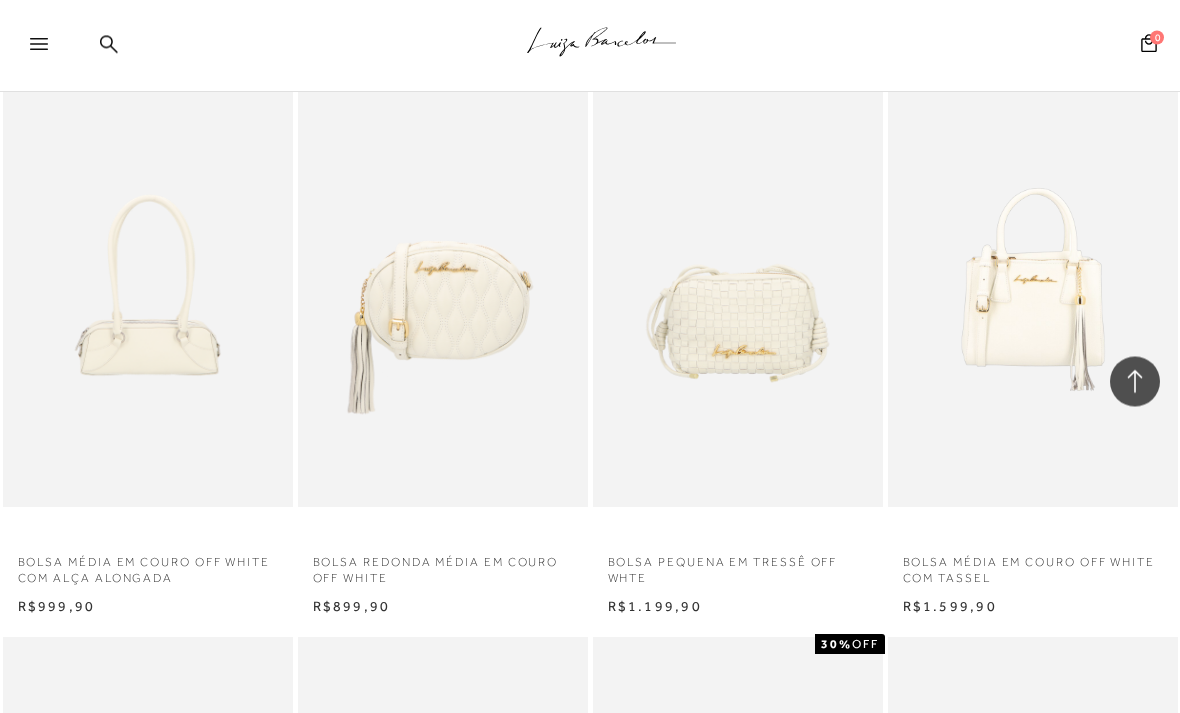 scroll, scrollTop: 4806, scrollLeft: 0, axis: vertical 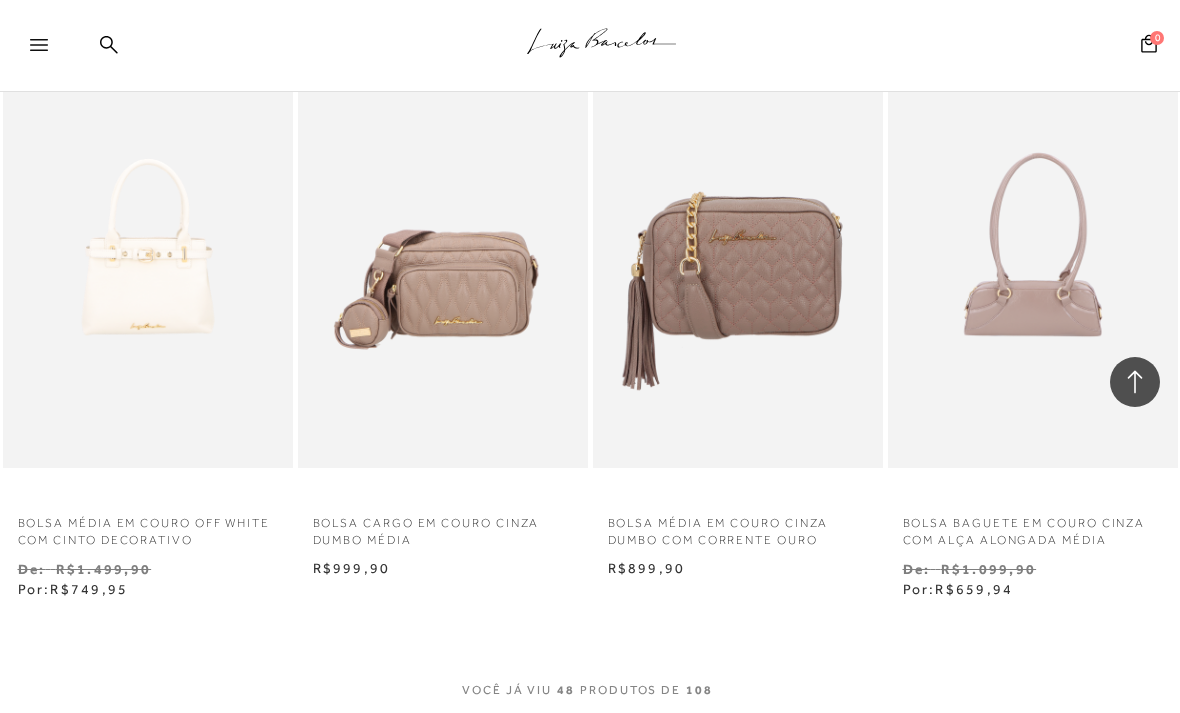 click on "MOSTRAR MAIS" at bounding box center (590, 737) 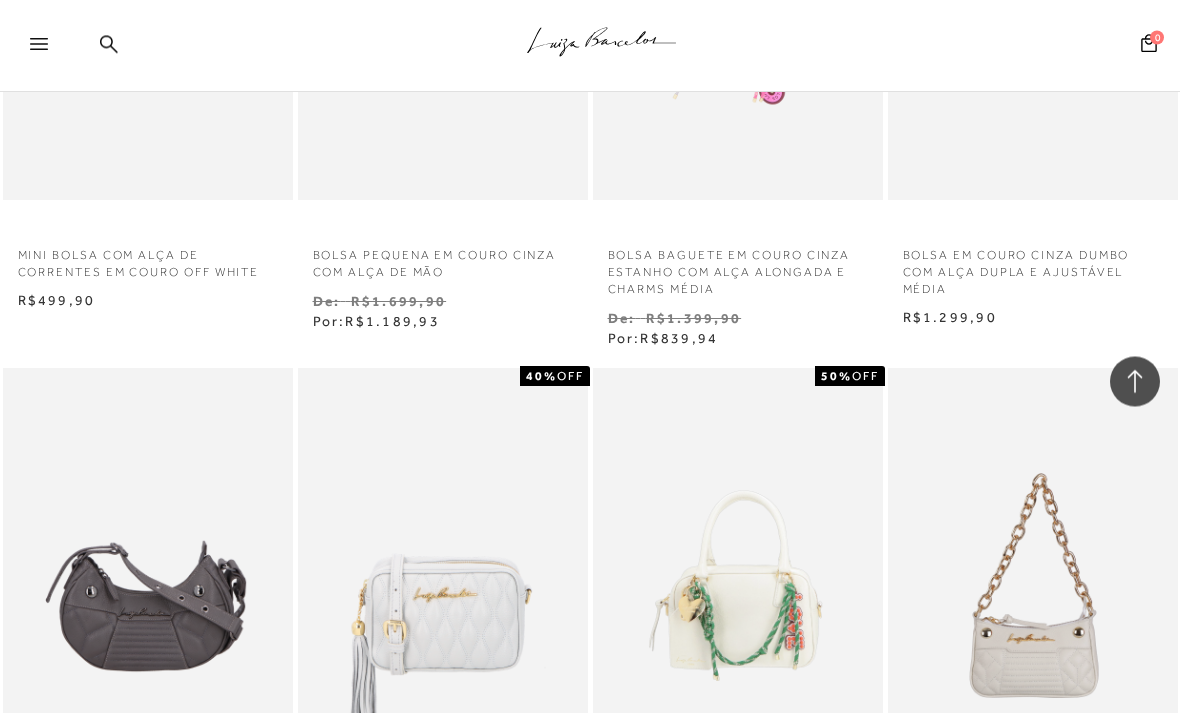 scroll, scrollTop: 8039, scrollLeft: 0, axis: vertical 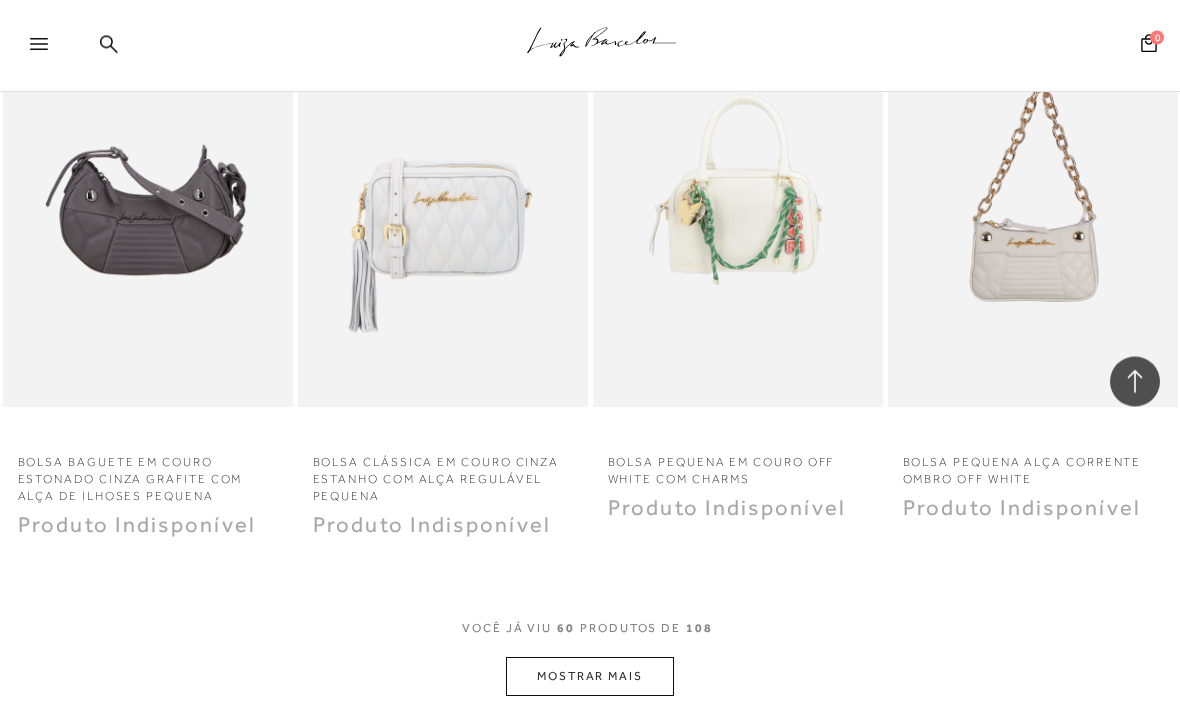 click on "MOSTRAR MAIS" at bounding box center (590, 677) 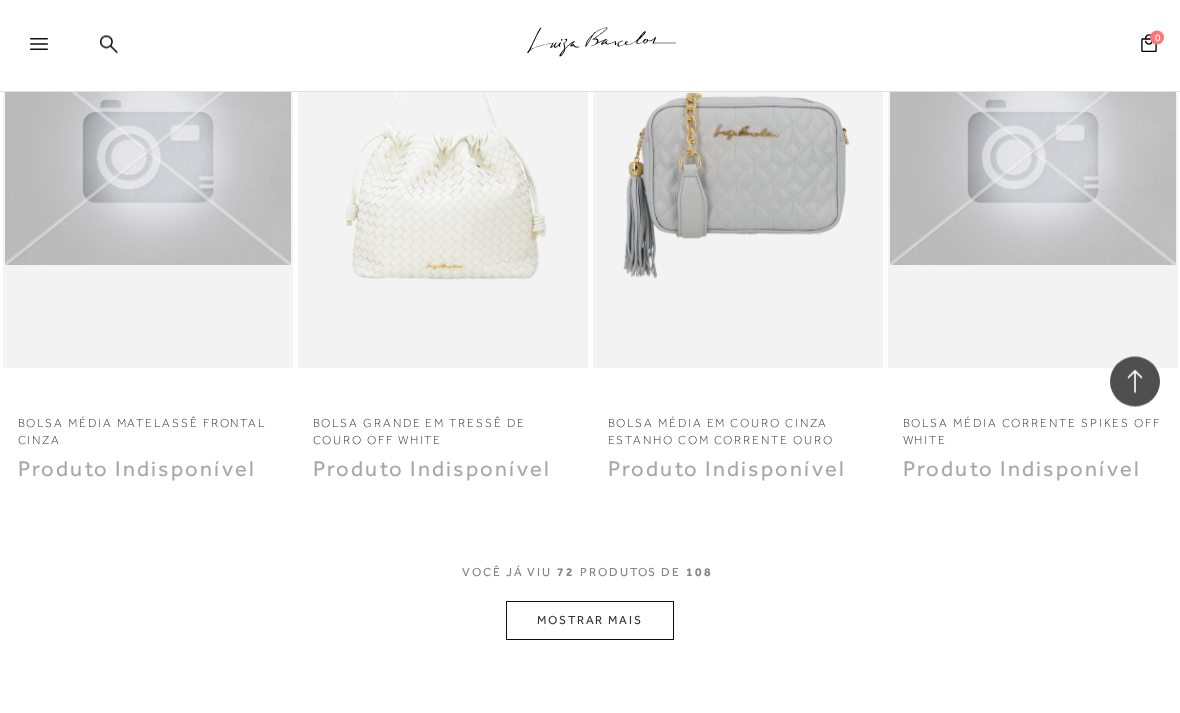 scroll, scrollTop: 10212, scrollLeft: 0, axis: vertical 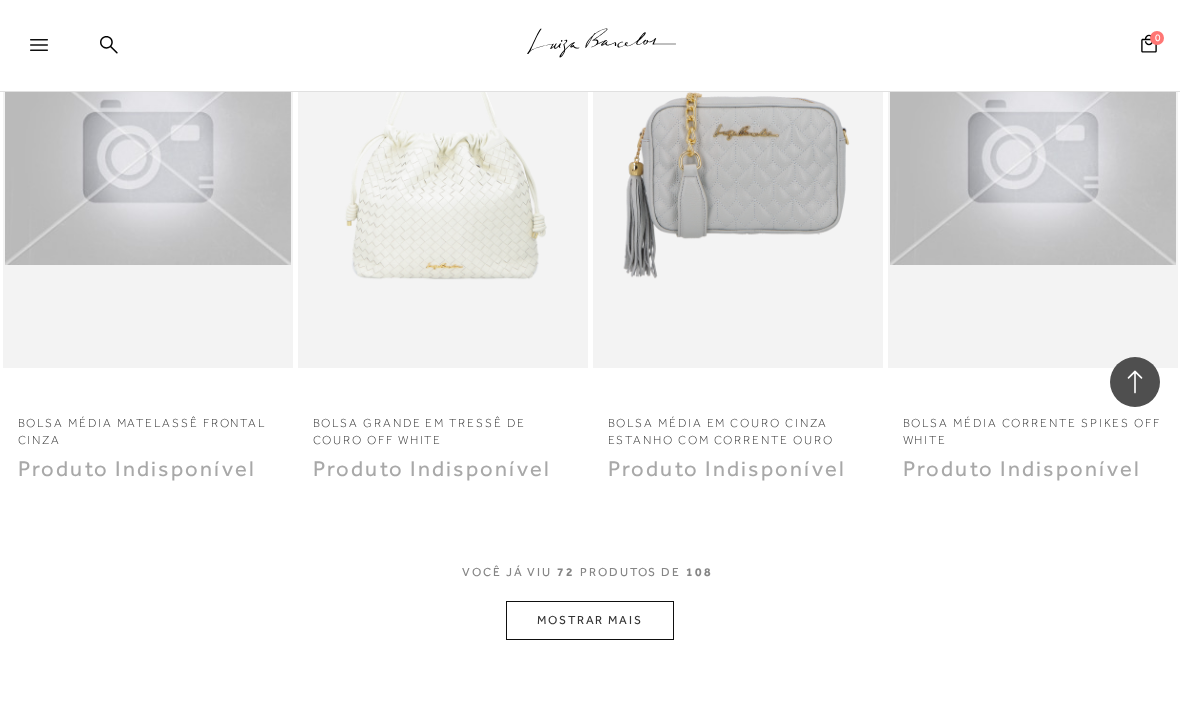 click on "MOSTRAR MAIS" at bounding box center [590, 620] 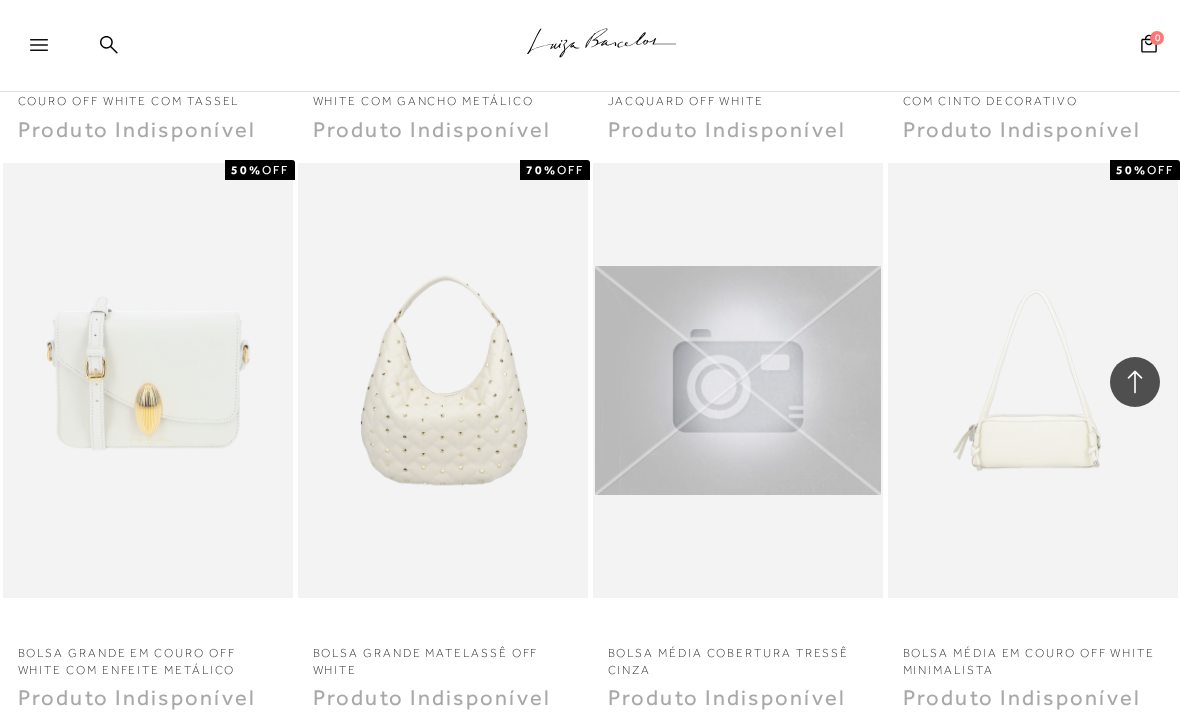 scroll, scrollTop: 11141, scrollLeft: 0, axis: vertical 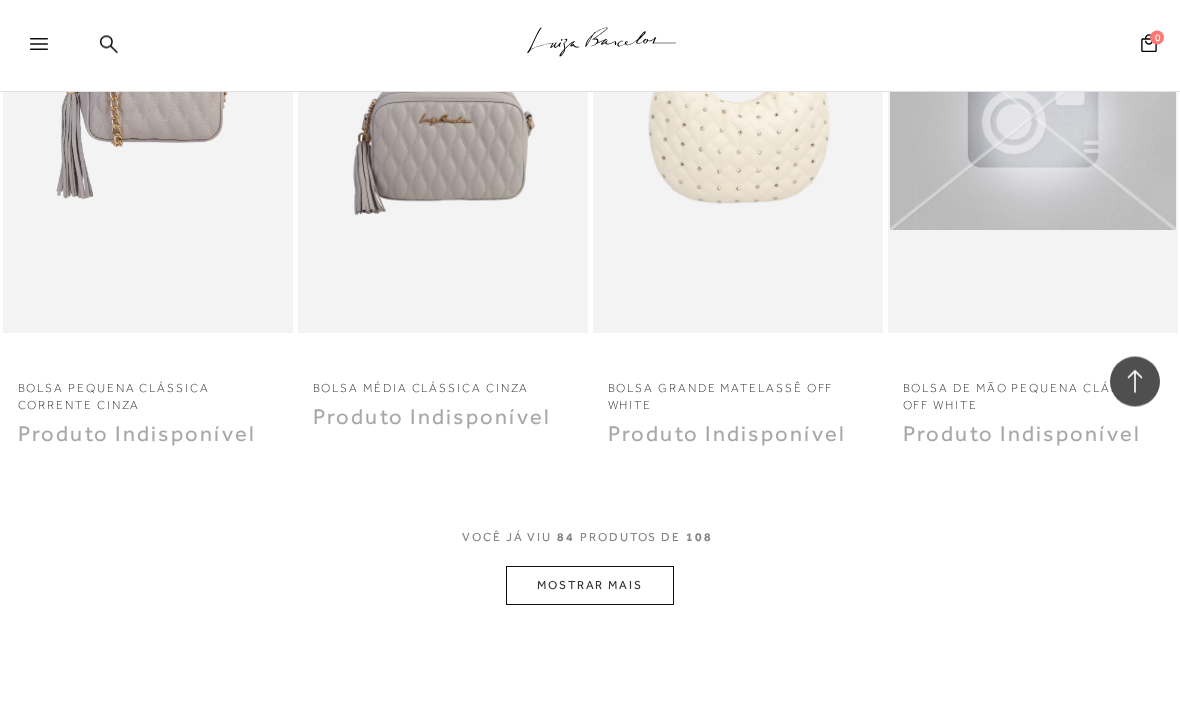 click on "MOSTRAR MAIS" at bounding box center (590, 586) 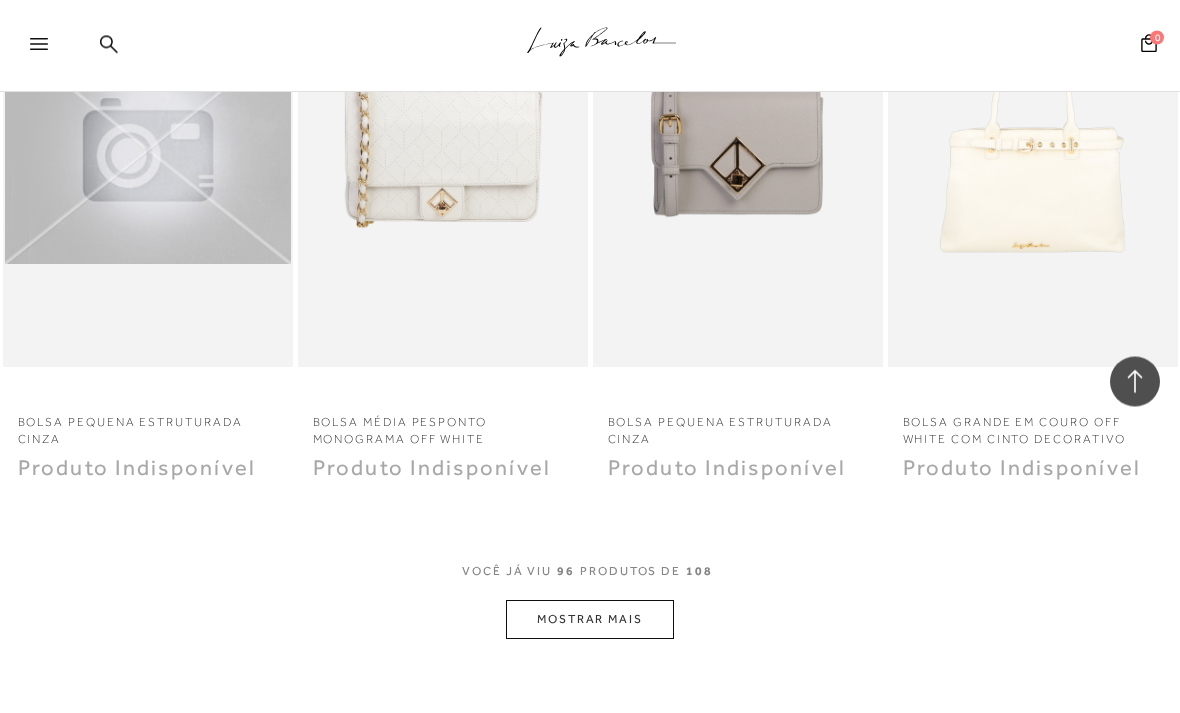 scroll, scrollTop: 13814, scrollLeft: 0, axis: vertical 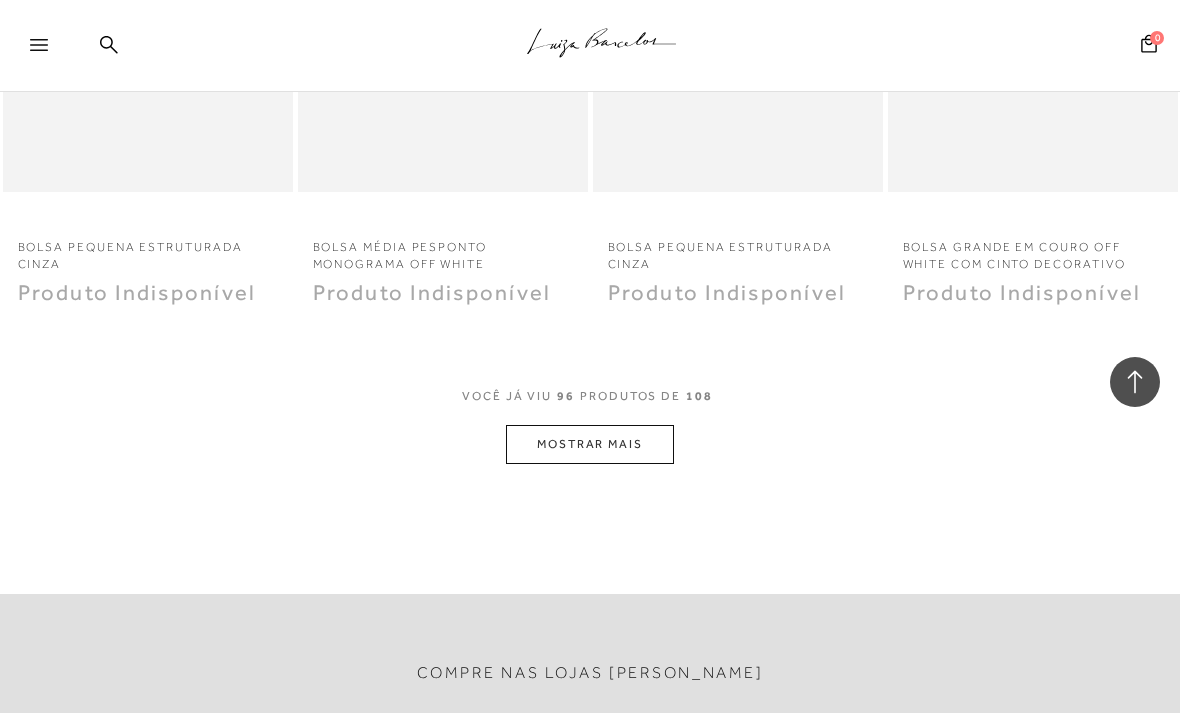 click on "MOSTRAR MAIS" at bounding box center (590, 444) 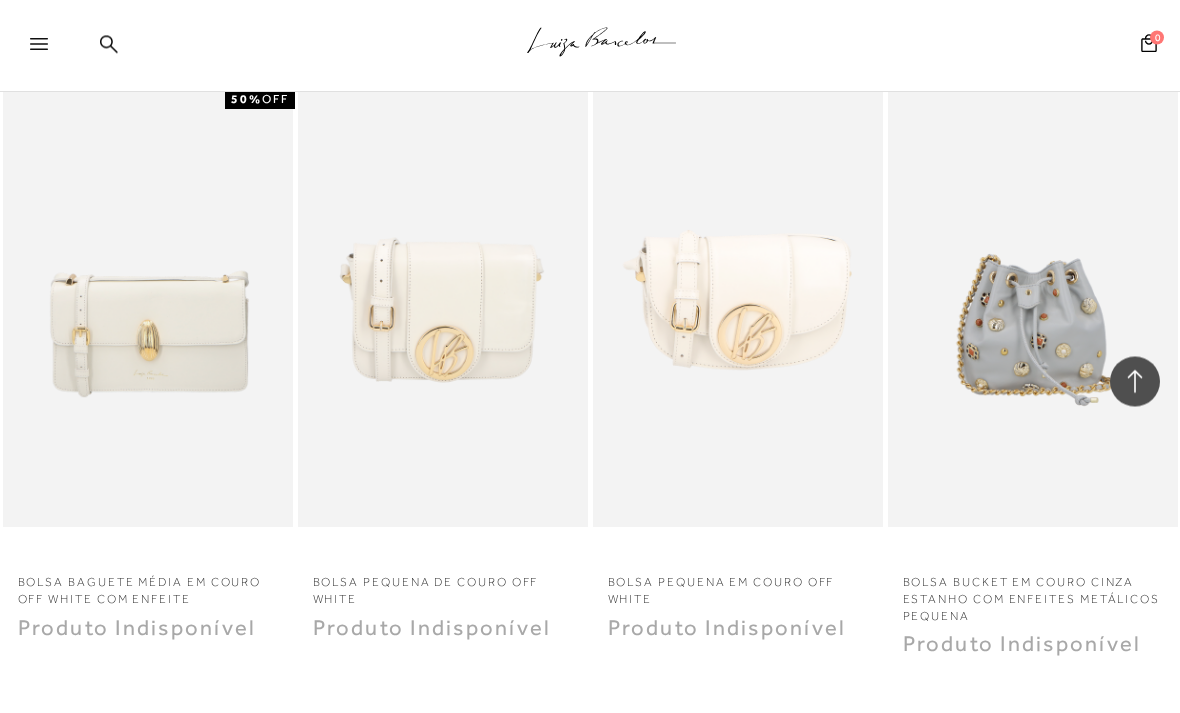 scroll, scrollTop: 15184, scrollLeft: 0, axis: vertical 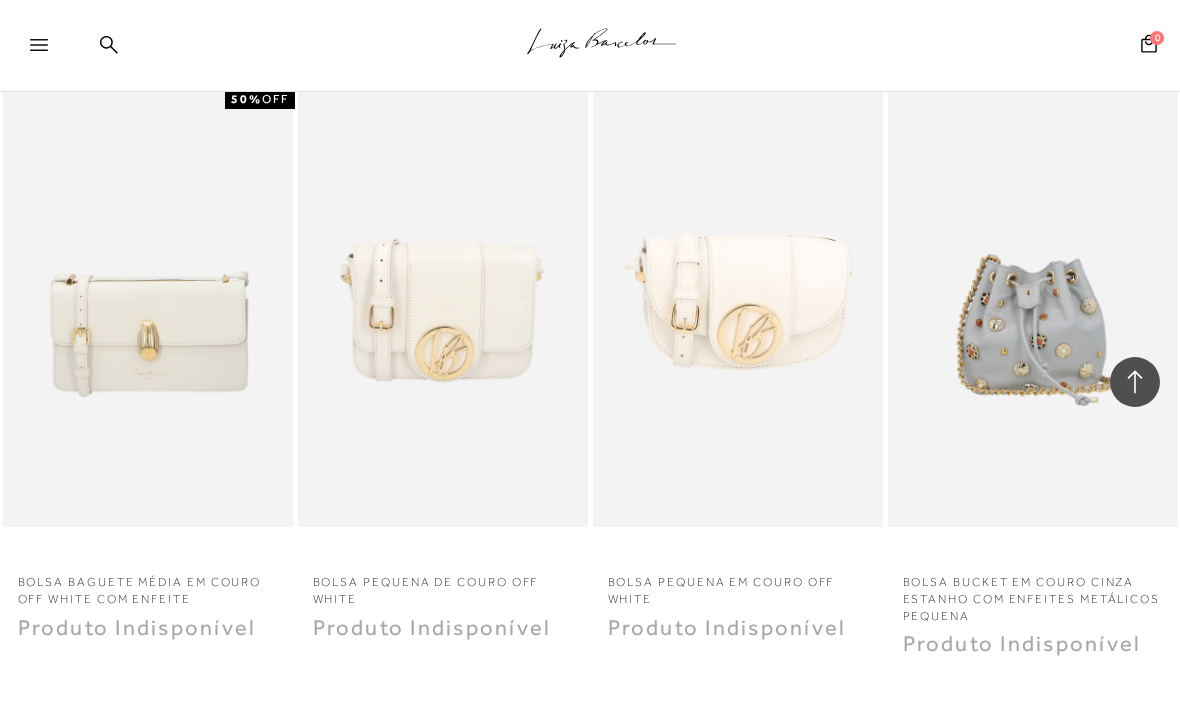 click at bounding box center (148, 309) 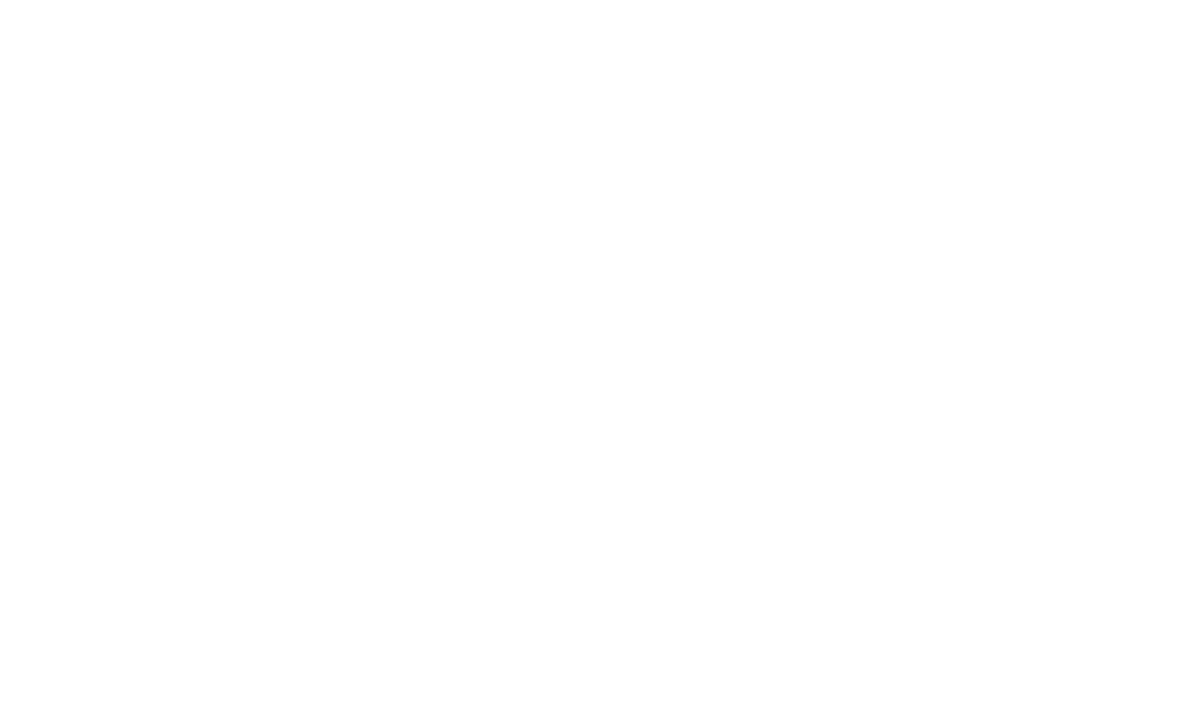 scroll, scrollTop: 0, scrollLeft: 0, axis: both 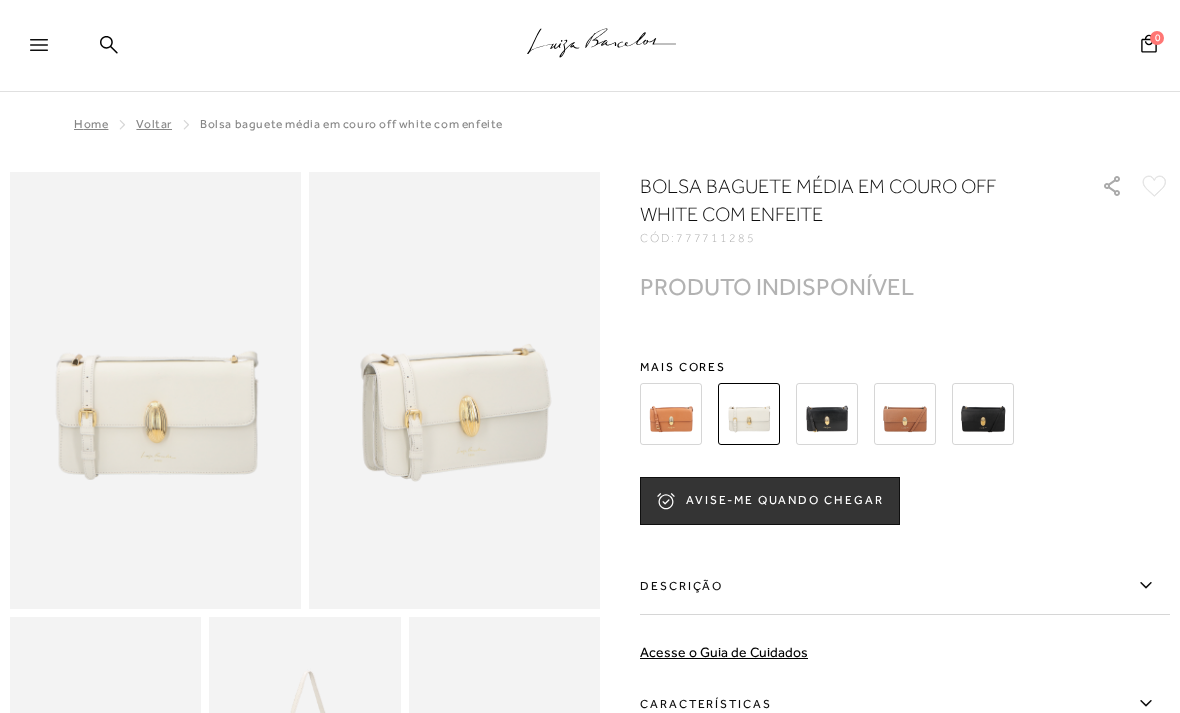 click at bounding box center [827, 414] 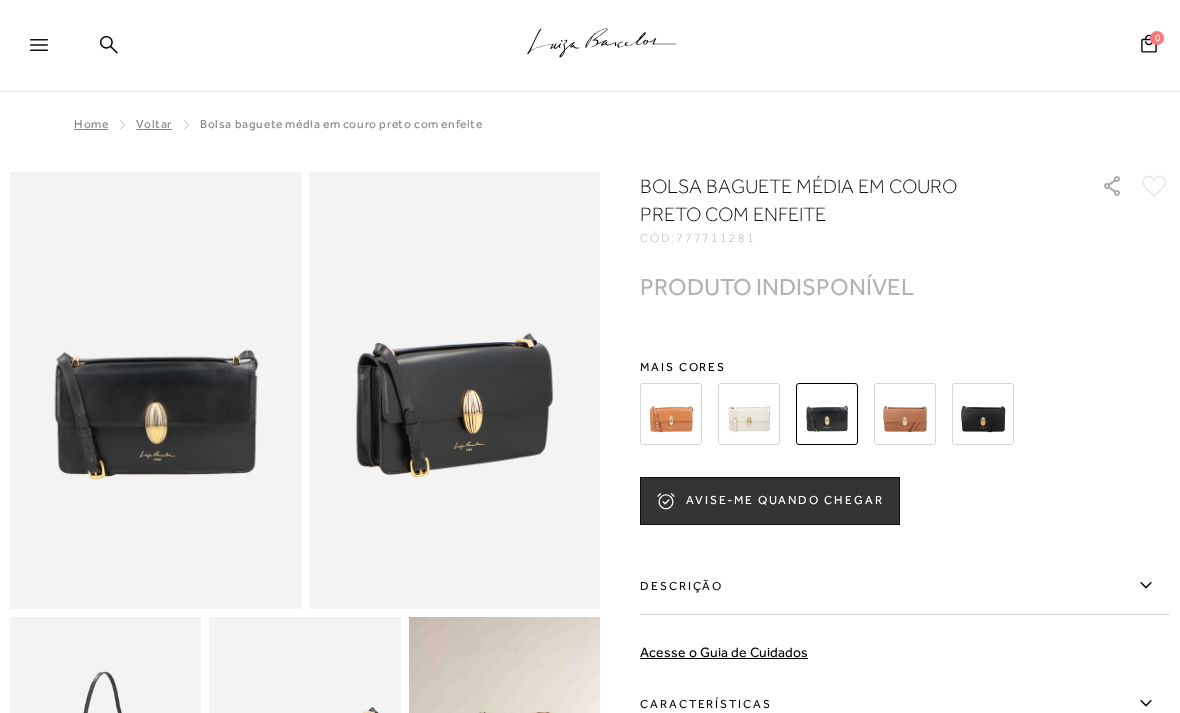 click at bounding box center (983, 414) 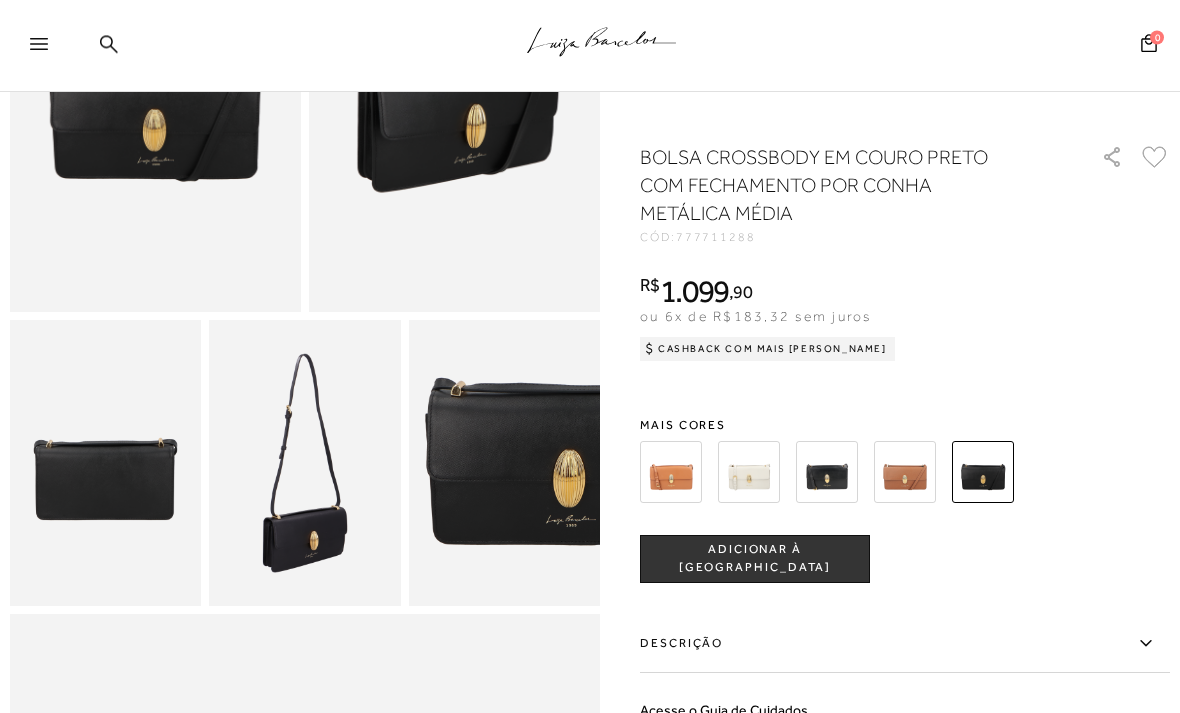scroll, scrollTop: 301, scrollLeft: 0, axis: vertical 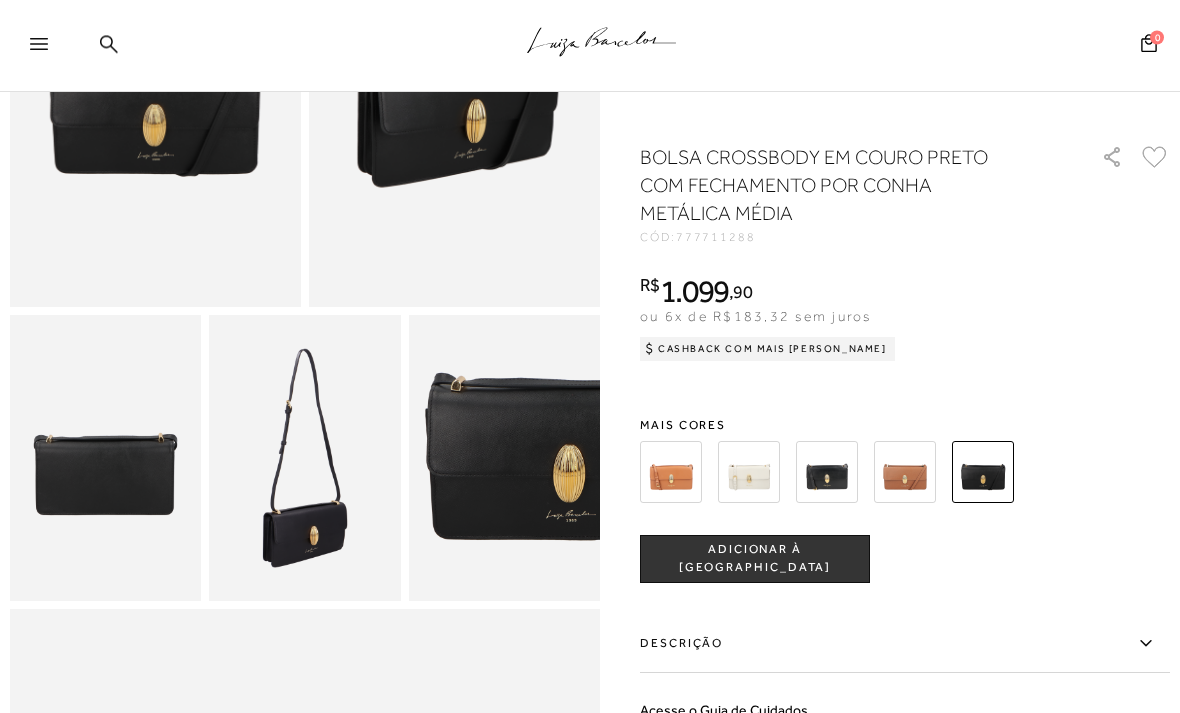 click at bounding box center [749, 472] 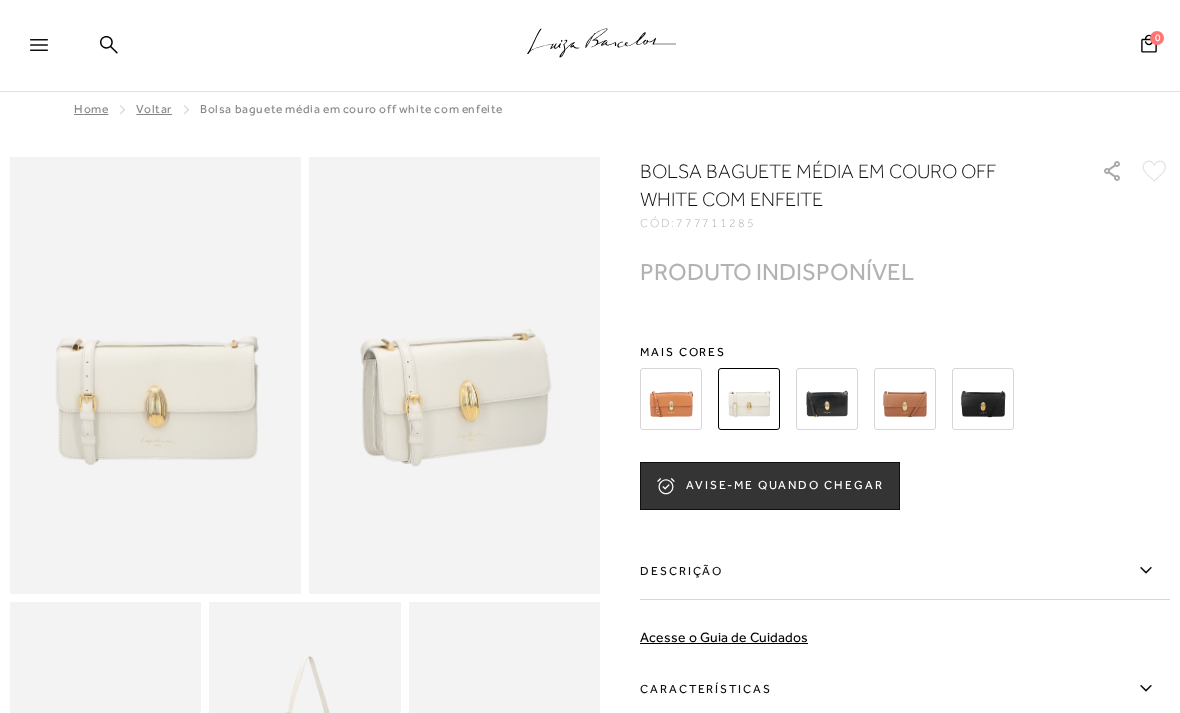 scroll, scrollTop: 0, scrollLeft: 0, axis: both 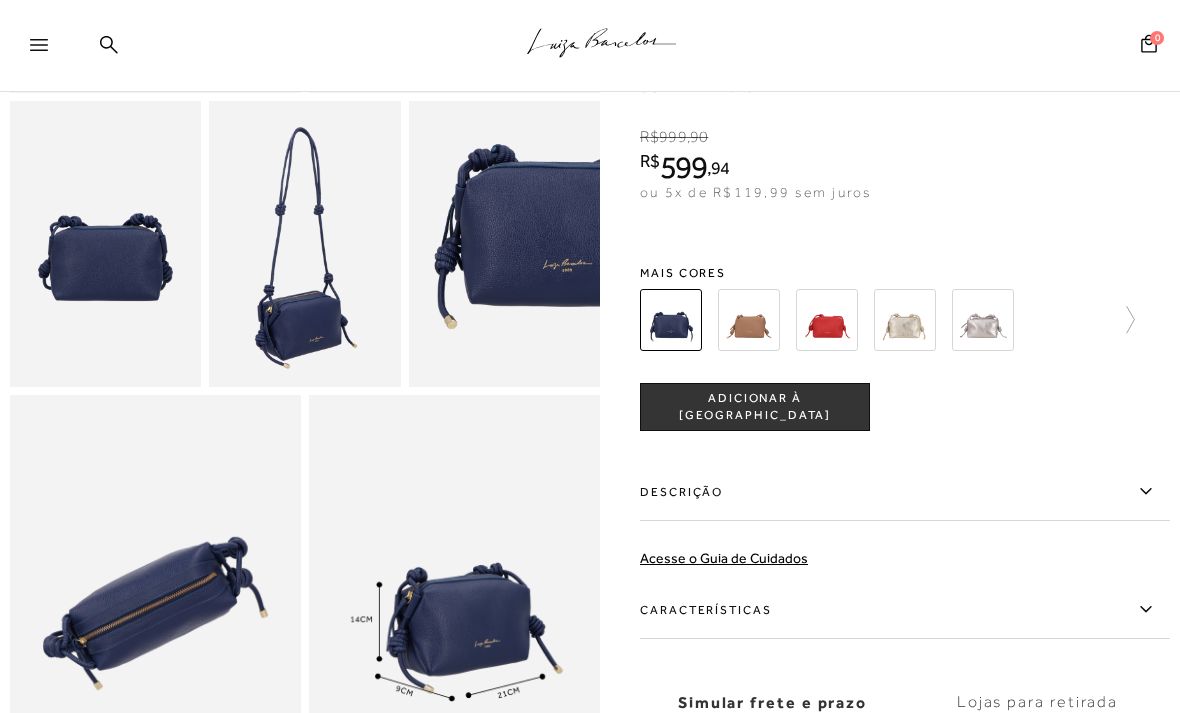 click at bounding box center (304, 244) 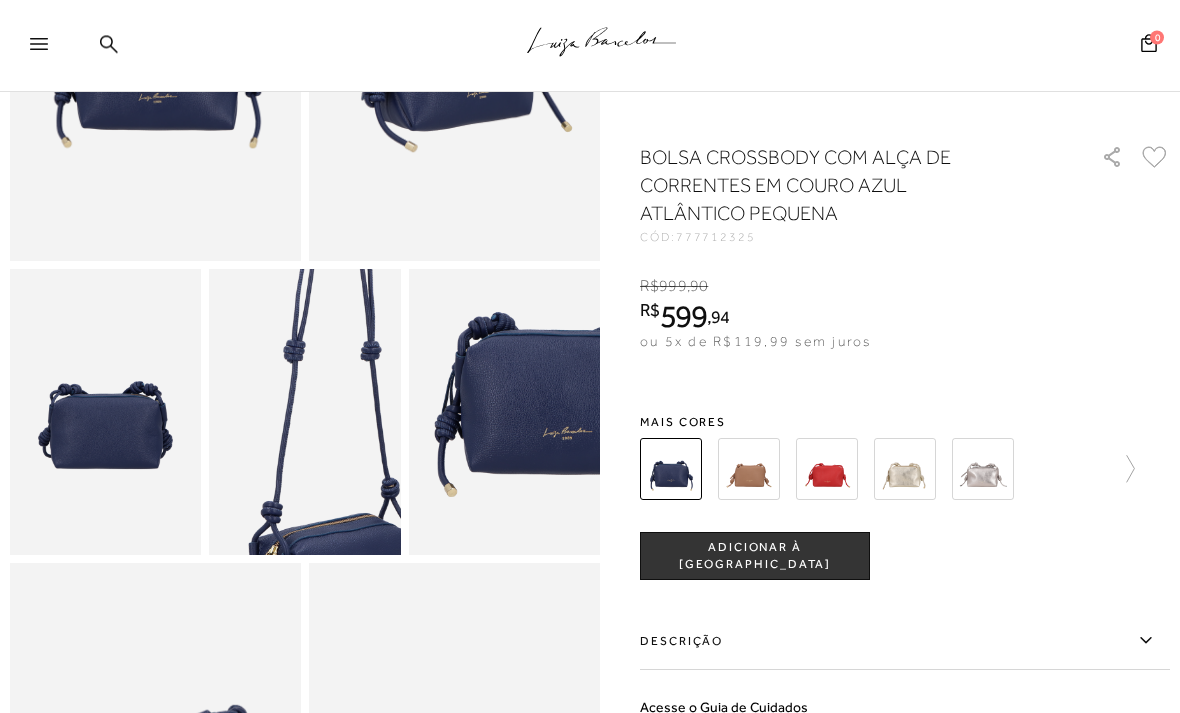 scroll, scrollTop: 0, scrollLeft: 0, axis: both 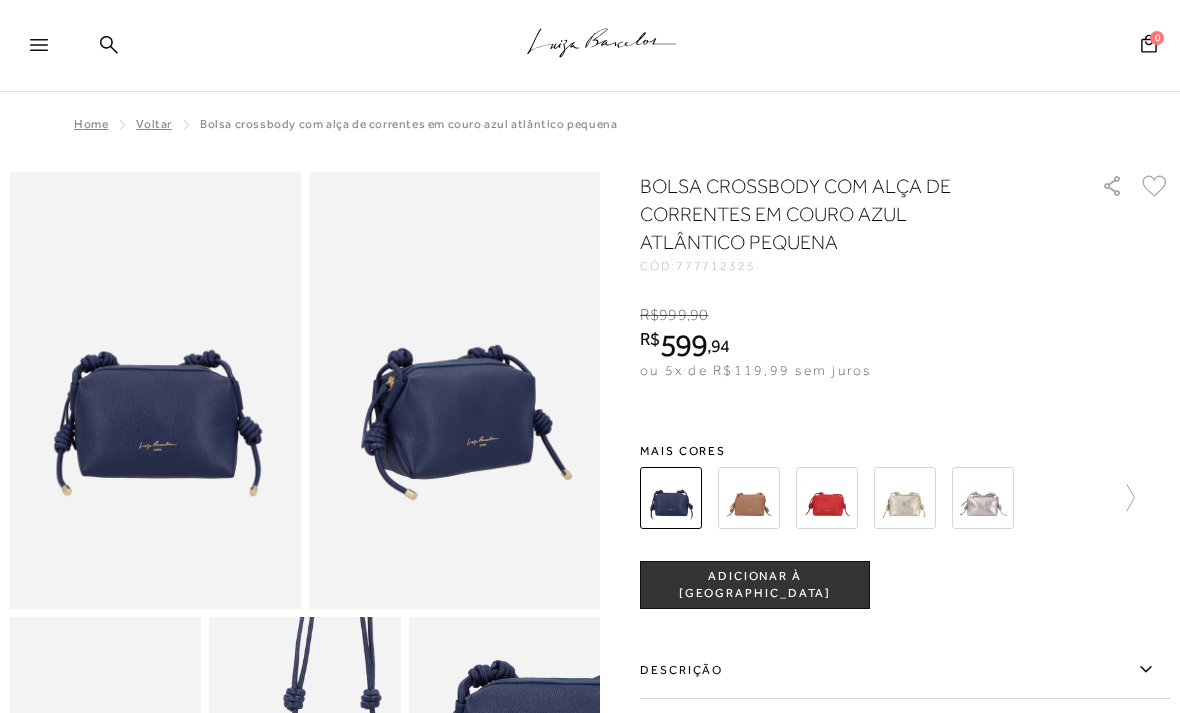 click at bounding box center (48, 51) 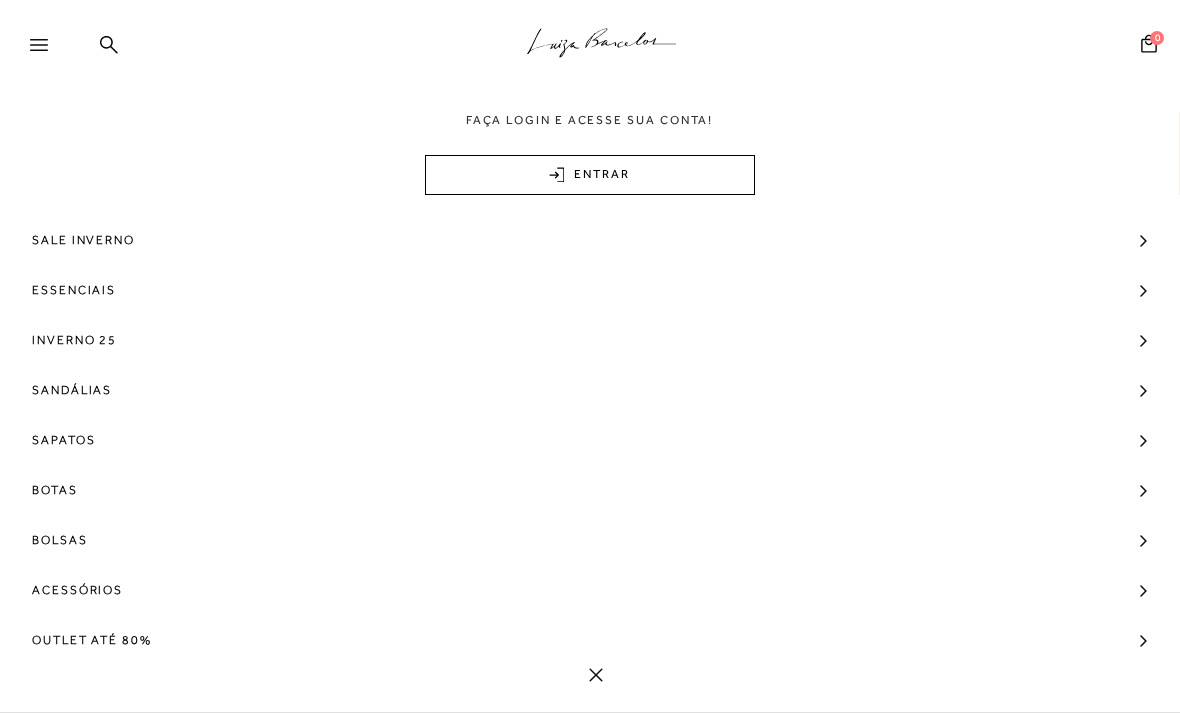 click on "Botas" at bounding box center [590, 490] 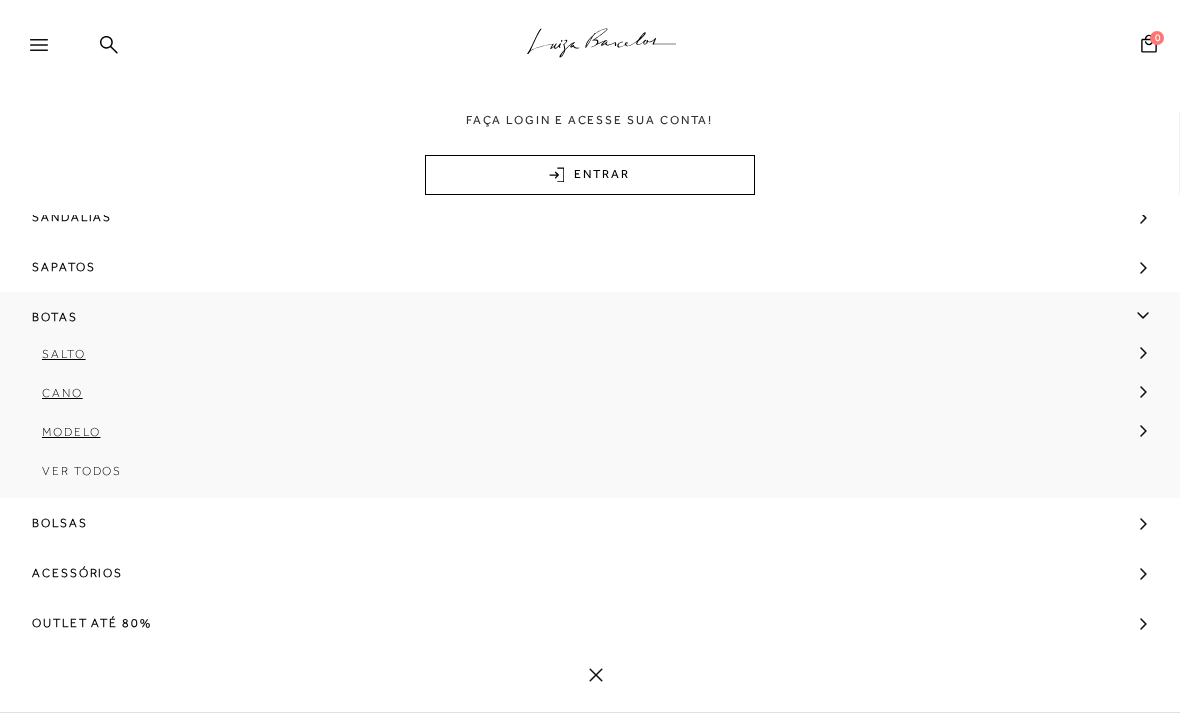 scroll, scrollTop: 177, scrollLeft: 0, axis: vertical 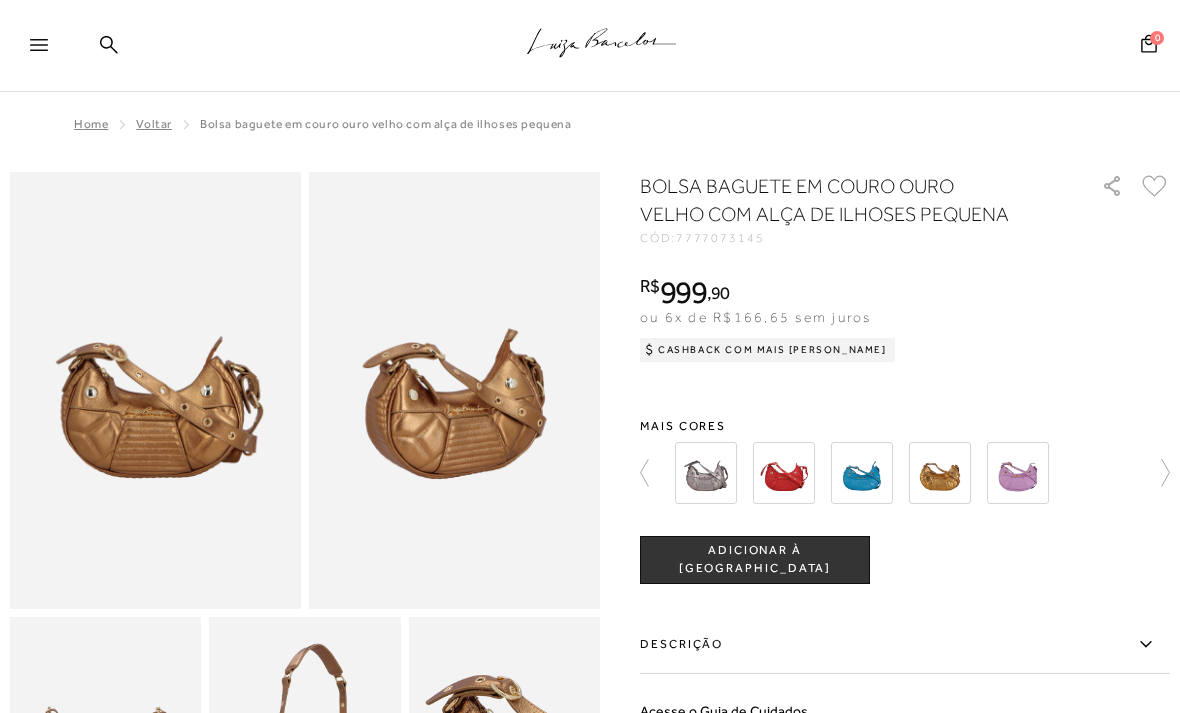 click at bounding box center (905, 473) 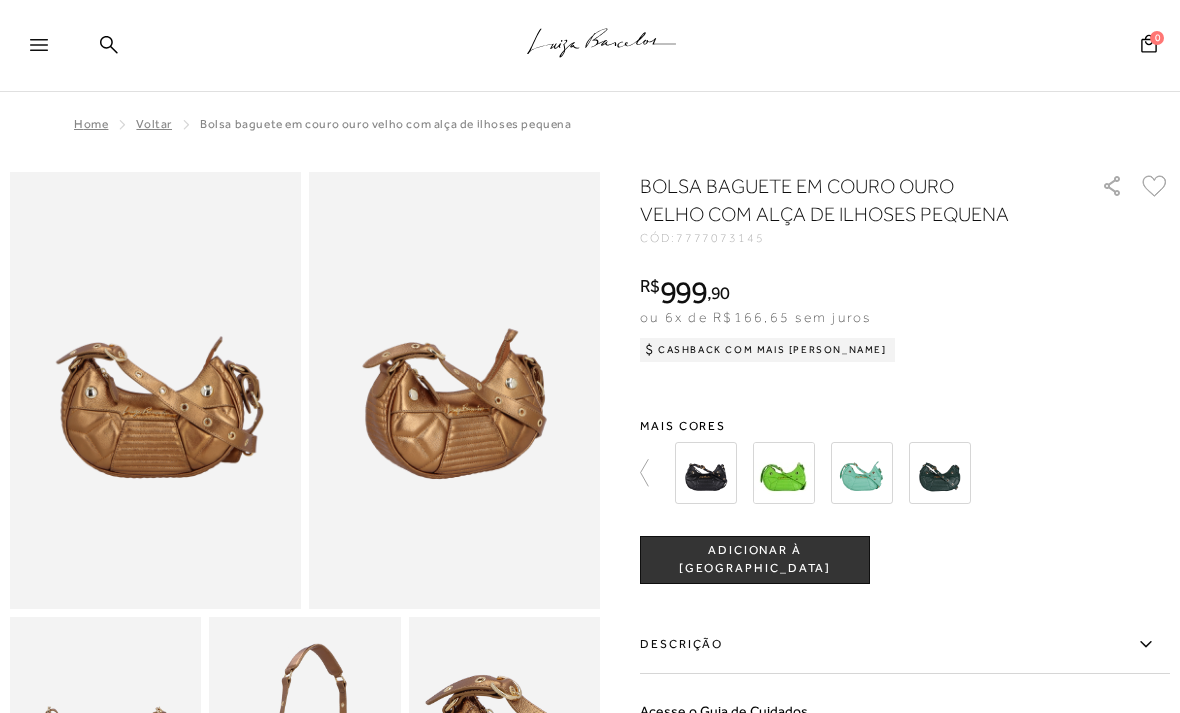 click at bounding box center (916, 473) 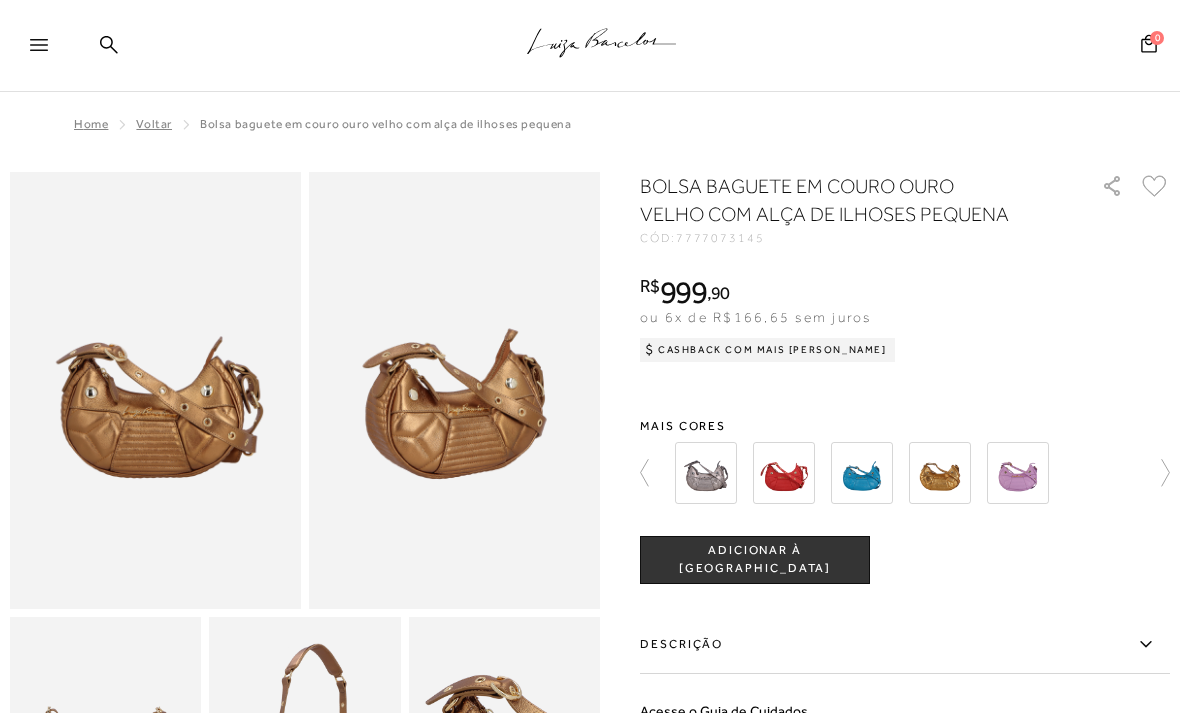click 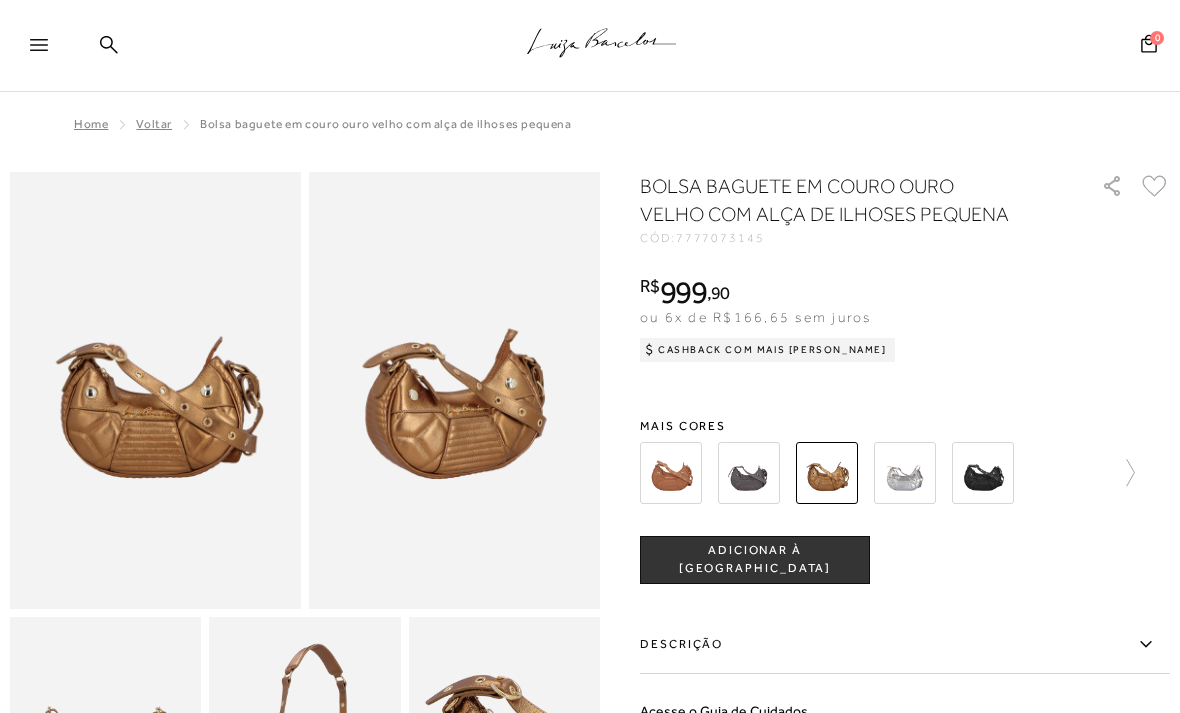 click at bounding box center [749, 473] 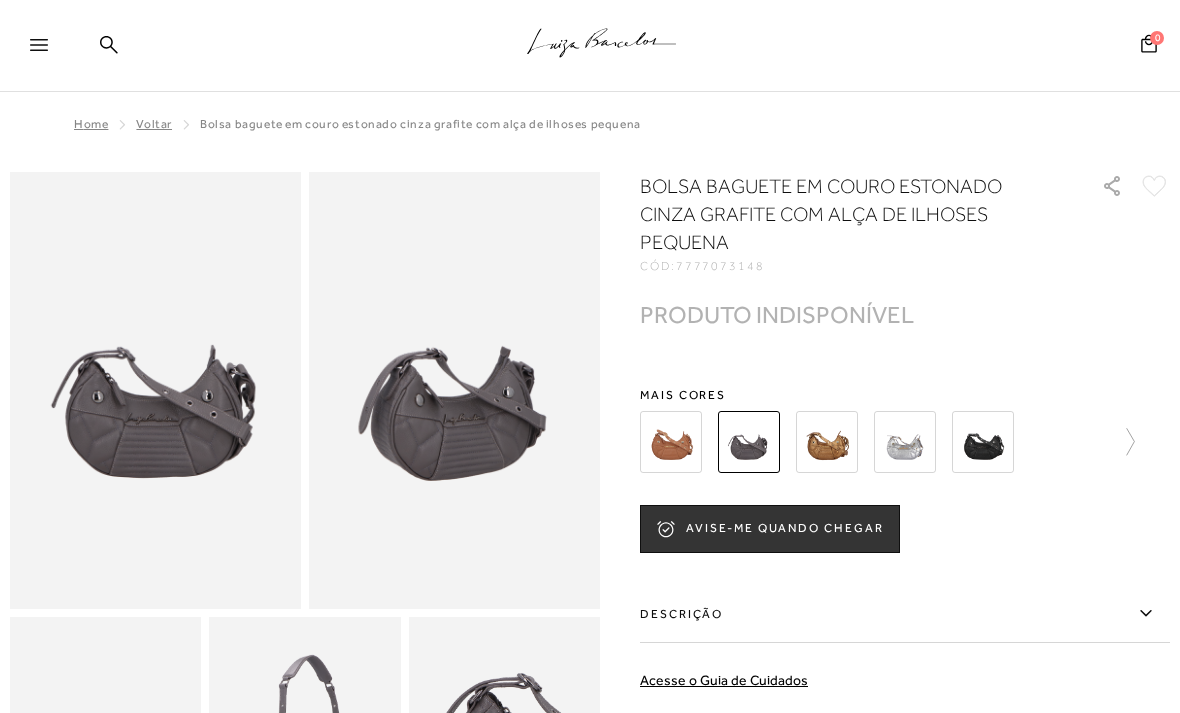 click on "AVISE-ME QUANDO CHEGAR" at bounding box center (770, 529) 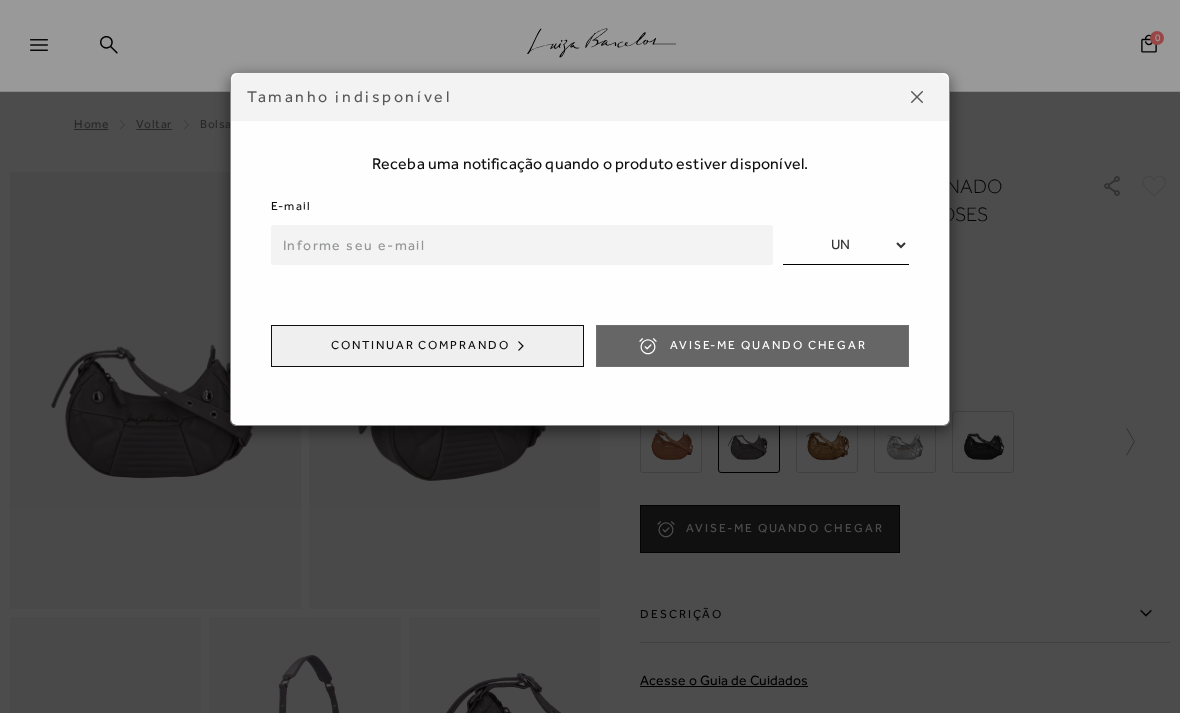 click at bounding box center [522, 245] 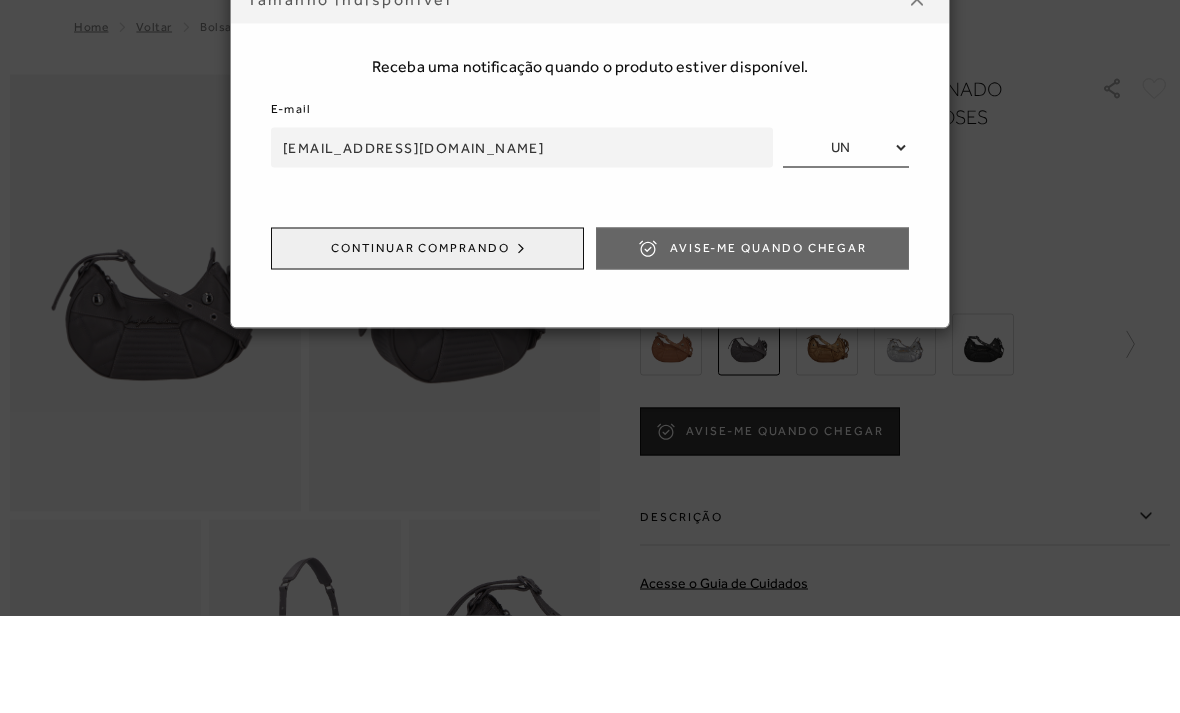type on "catarinasstange@gmail.com" 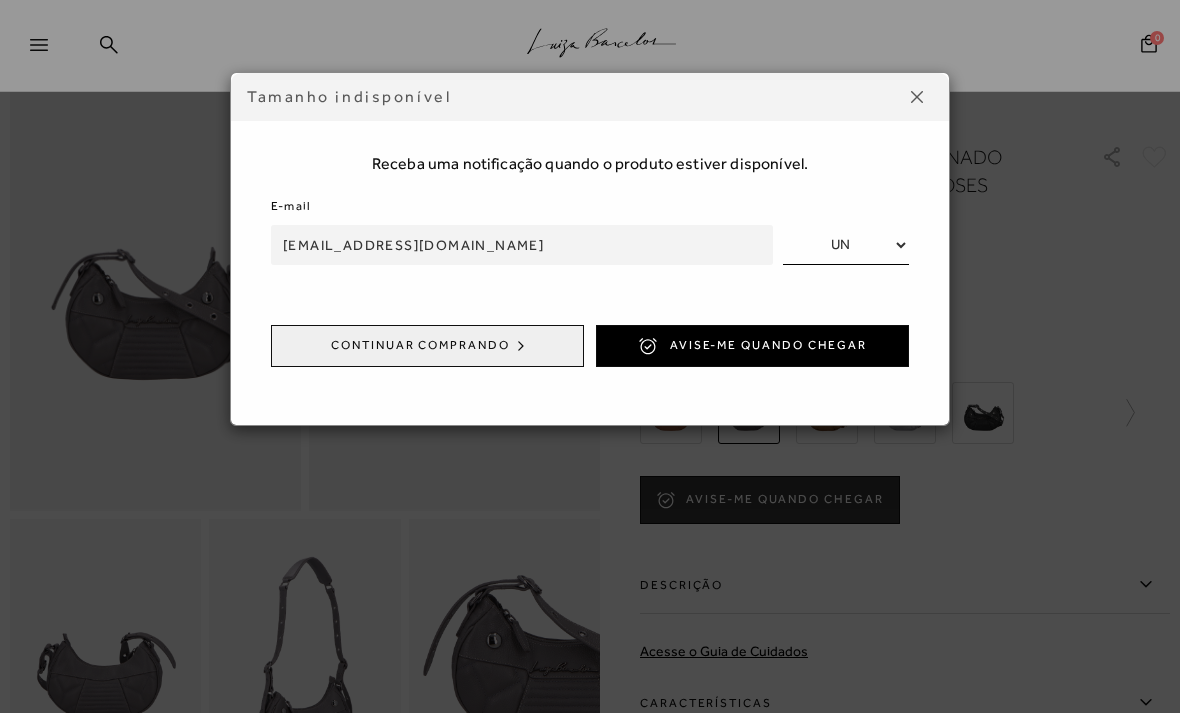 click on "Avise-me quando chegar" at bounding box center (752, 346) 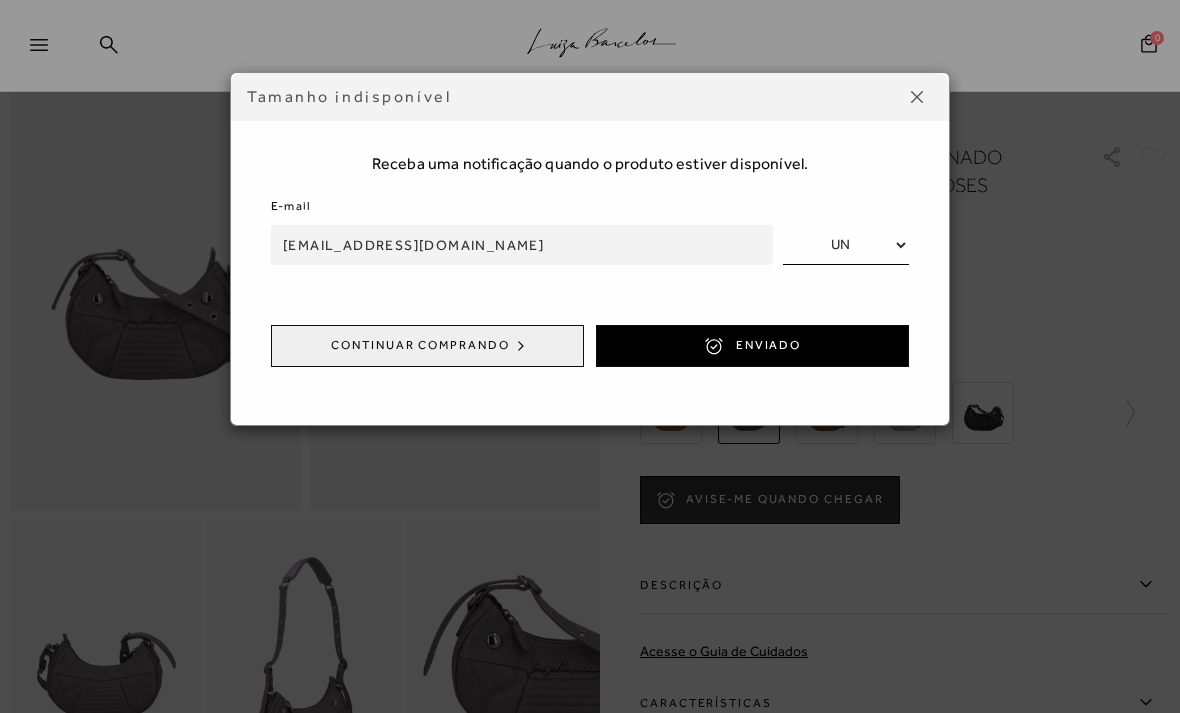click at bounding box center (917, 97) 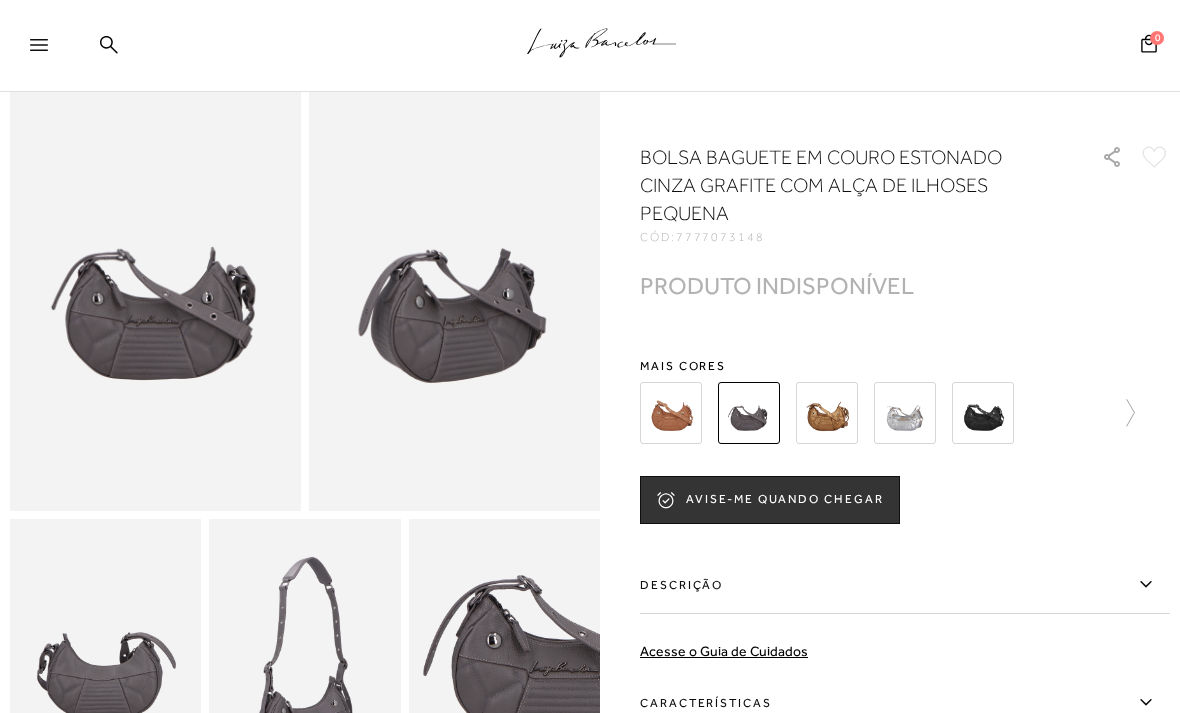 click at bounding box center (671, 413) 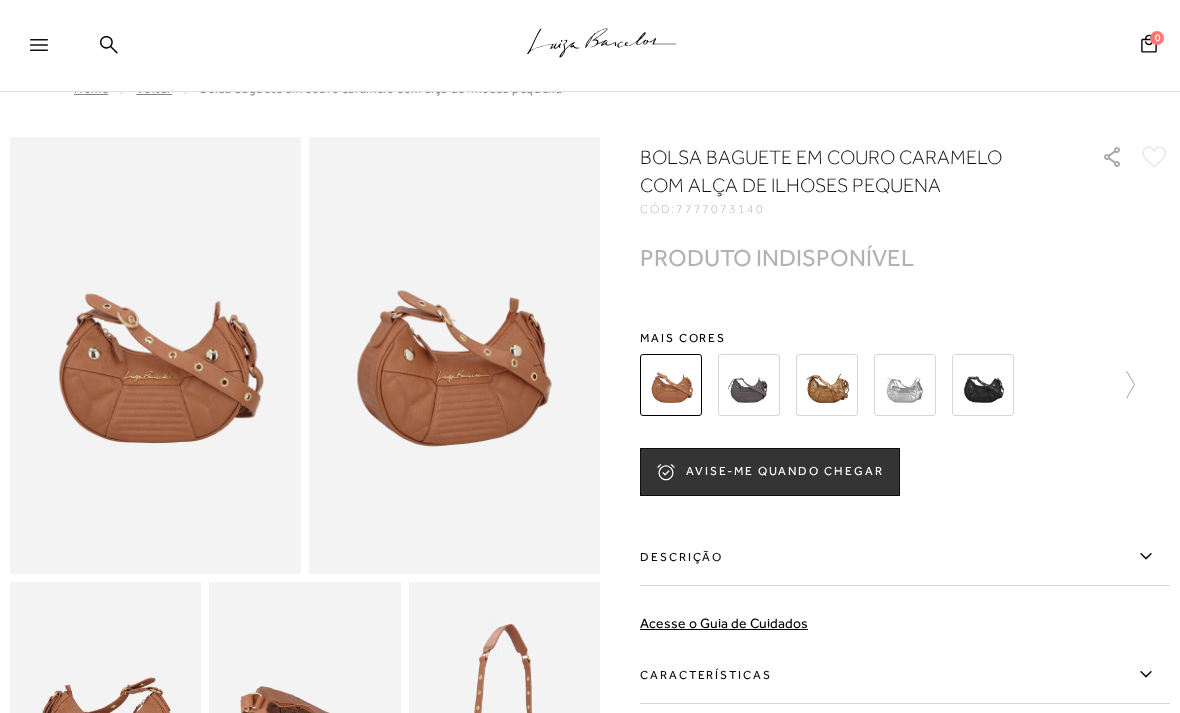 scroll, scrollTop: 0, scrollLeft: 0, axis: both 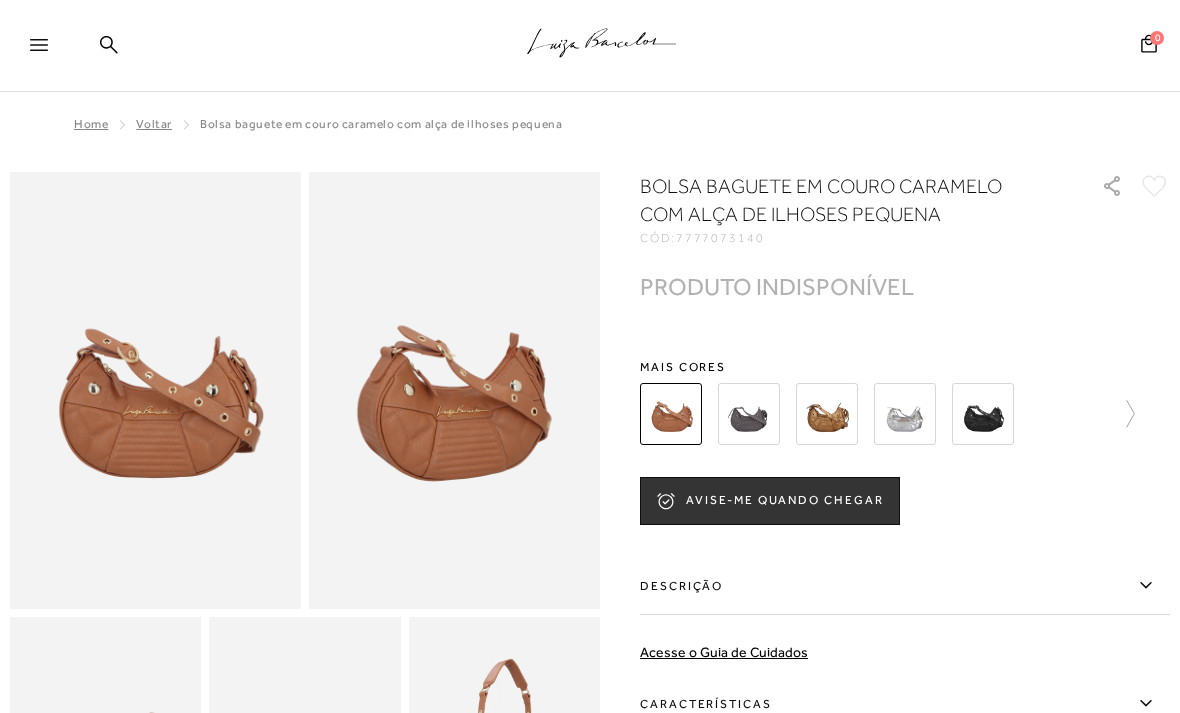 click at bounding box center [983, 414] 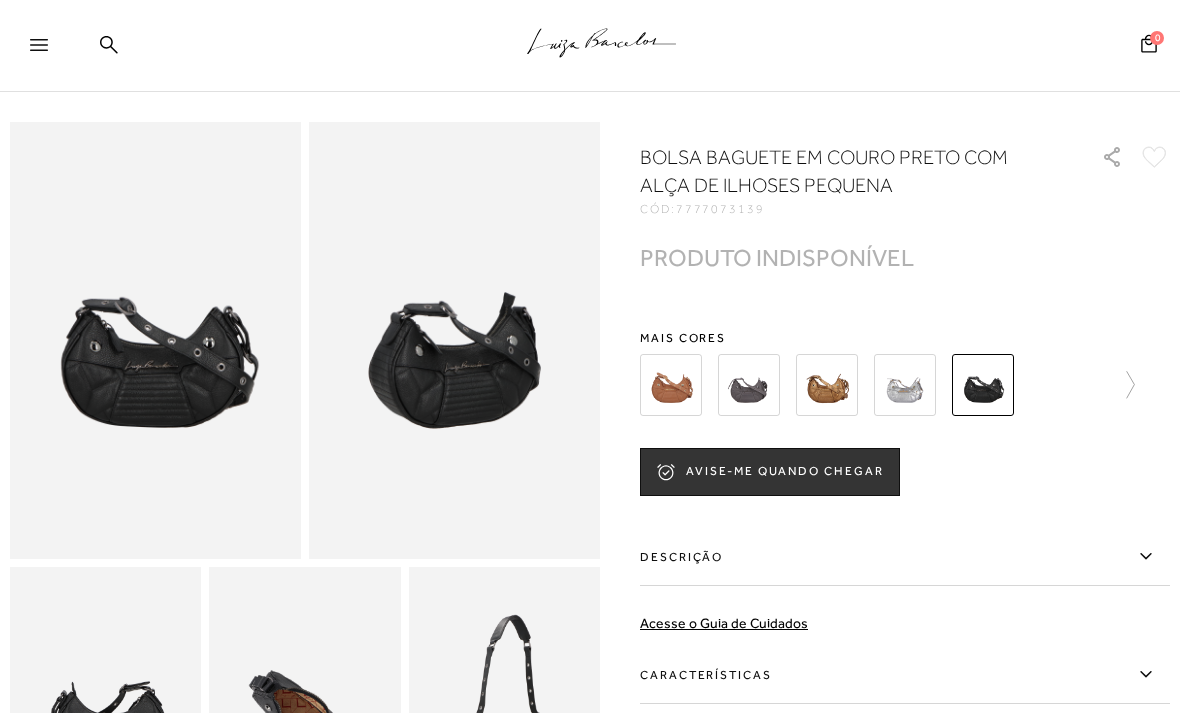 scroll, scrollTop: 51, scrollLeft: 0, axis: vertical 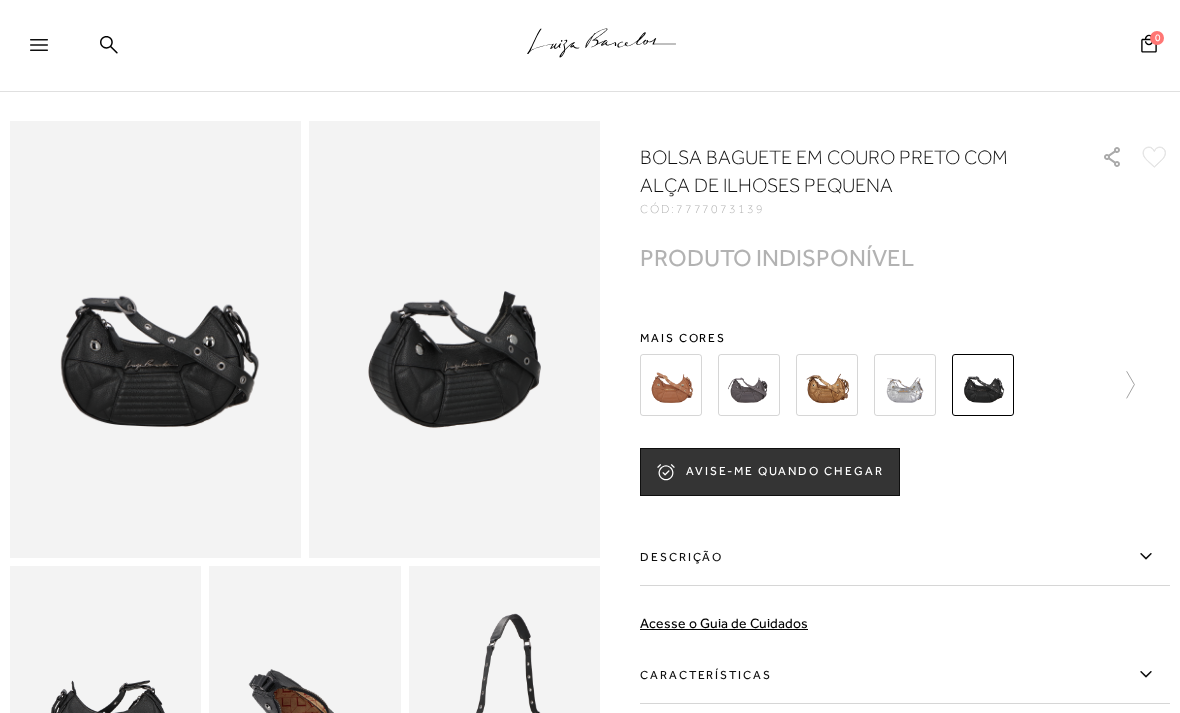 click 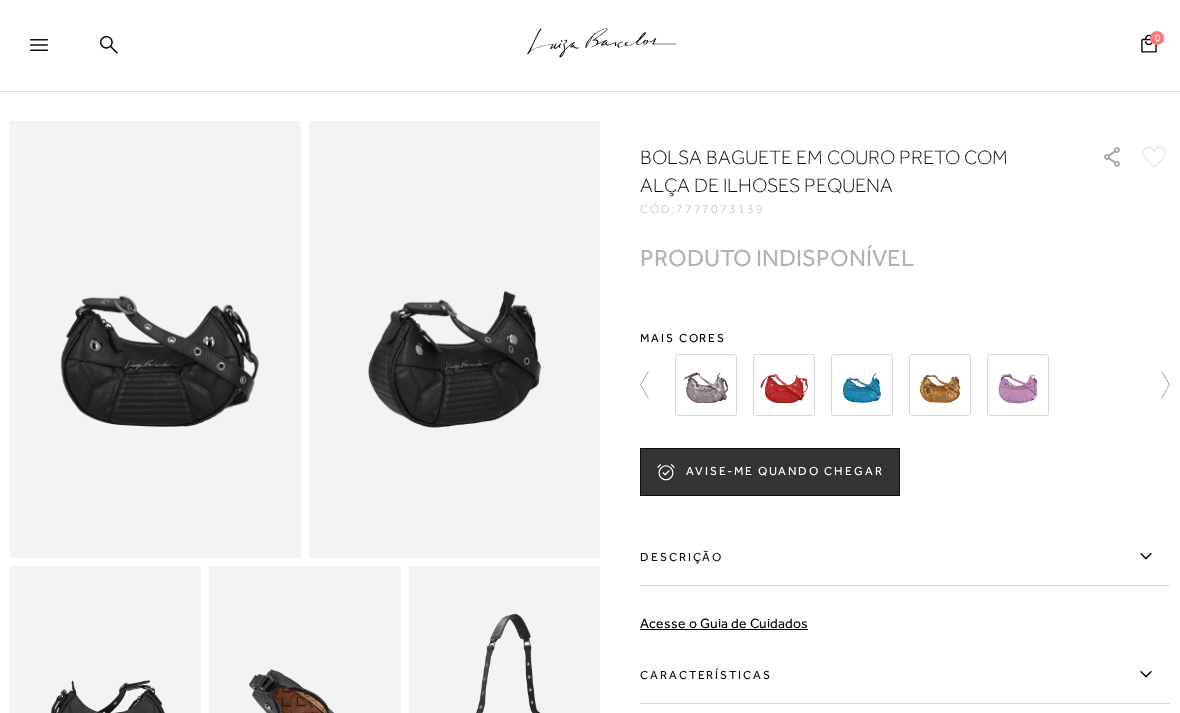 click at bounding box center [706, 385] 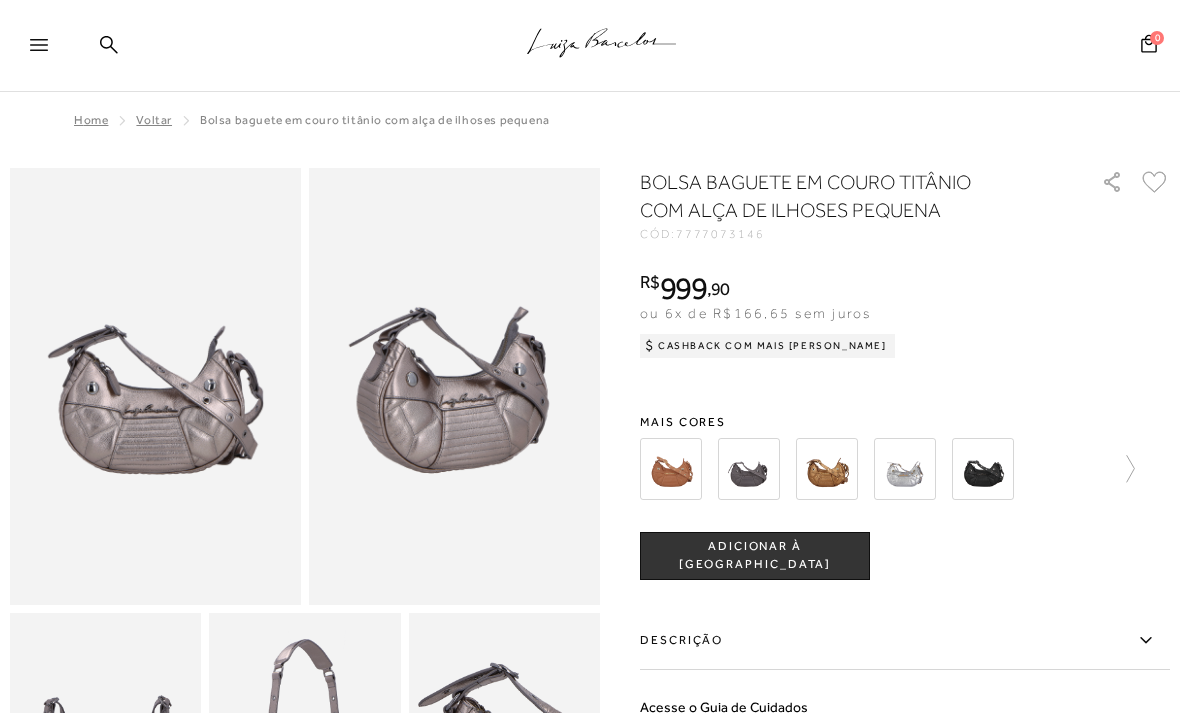 scroll, scrollTop: 0, scrollLeft: 0, axis: both 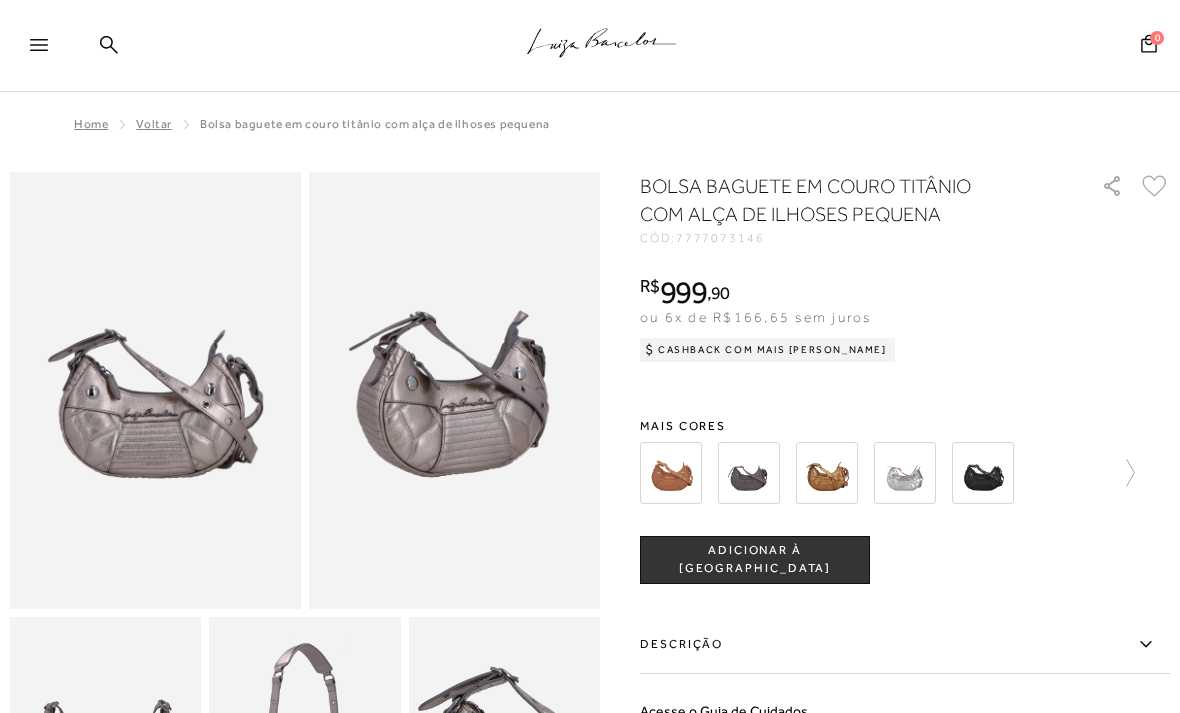 click 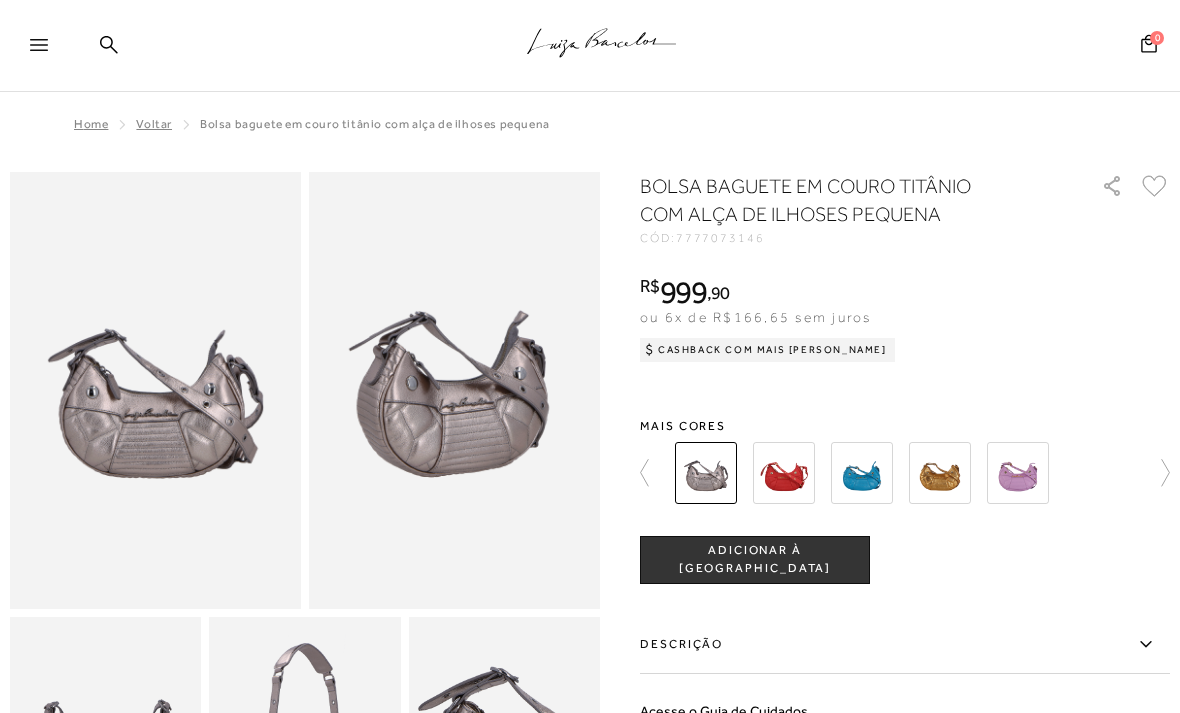 click 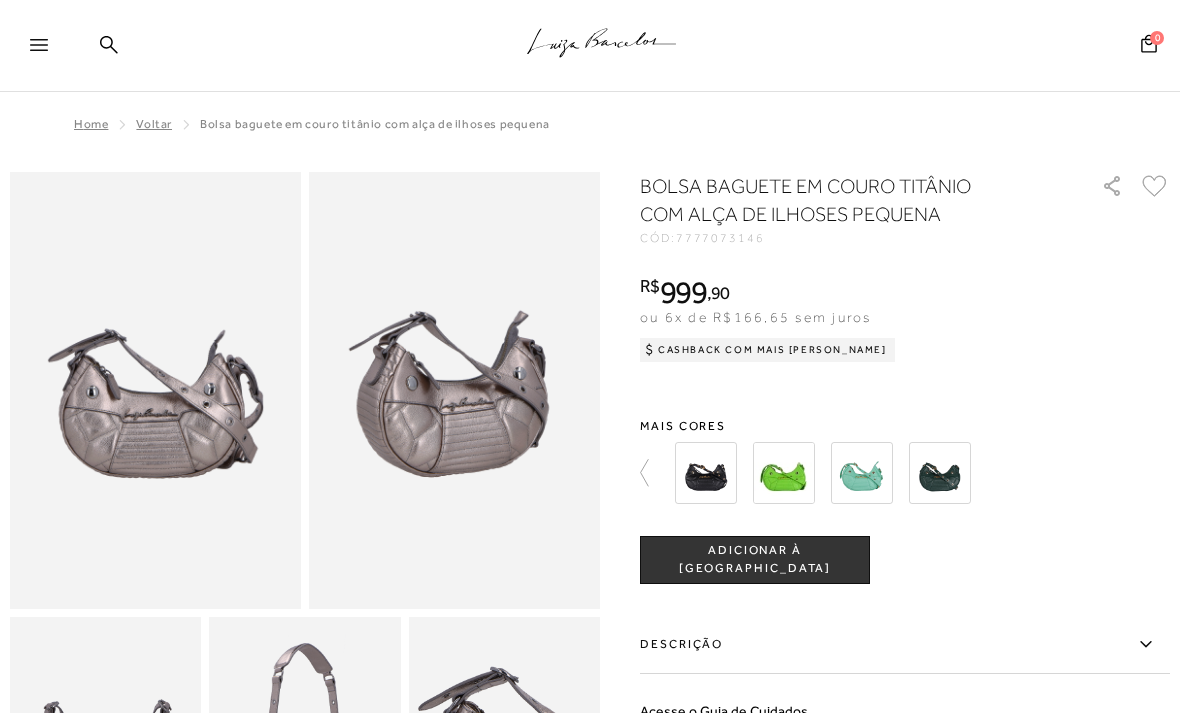click 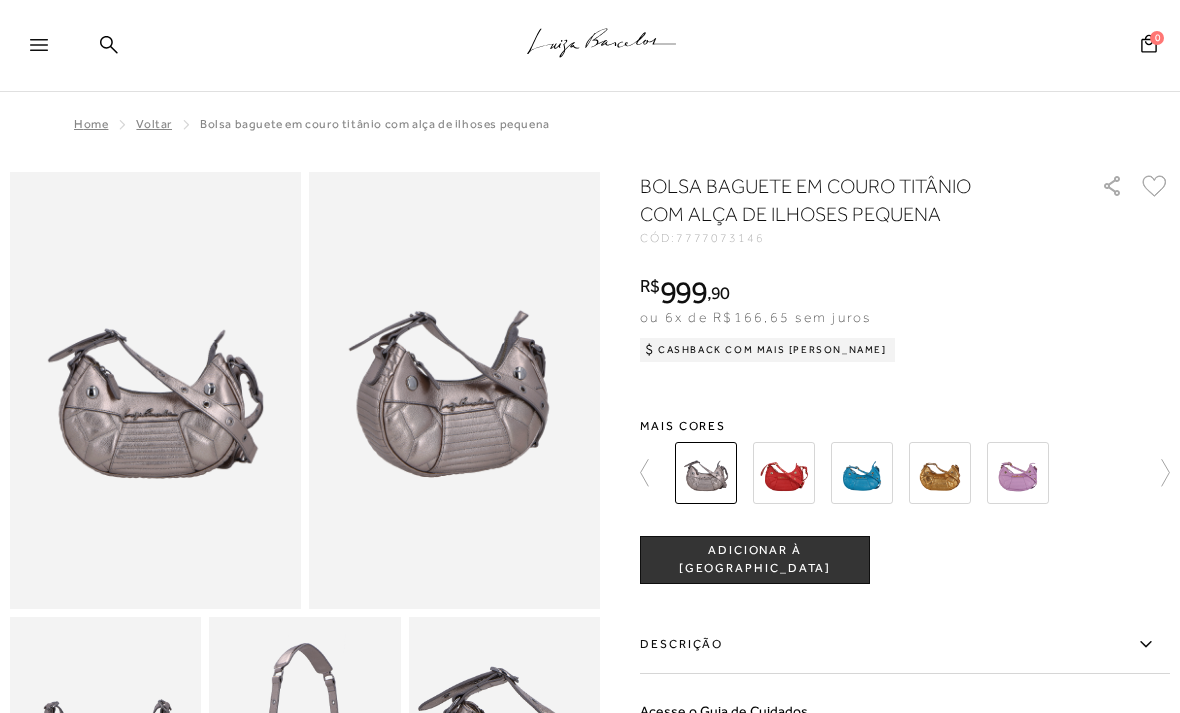 click 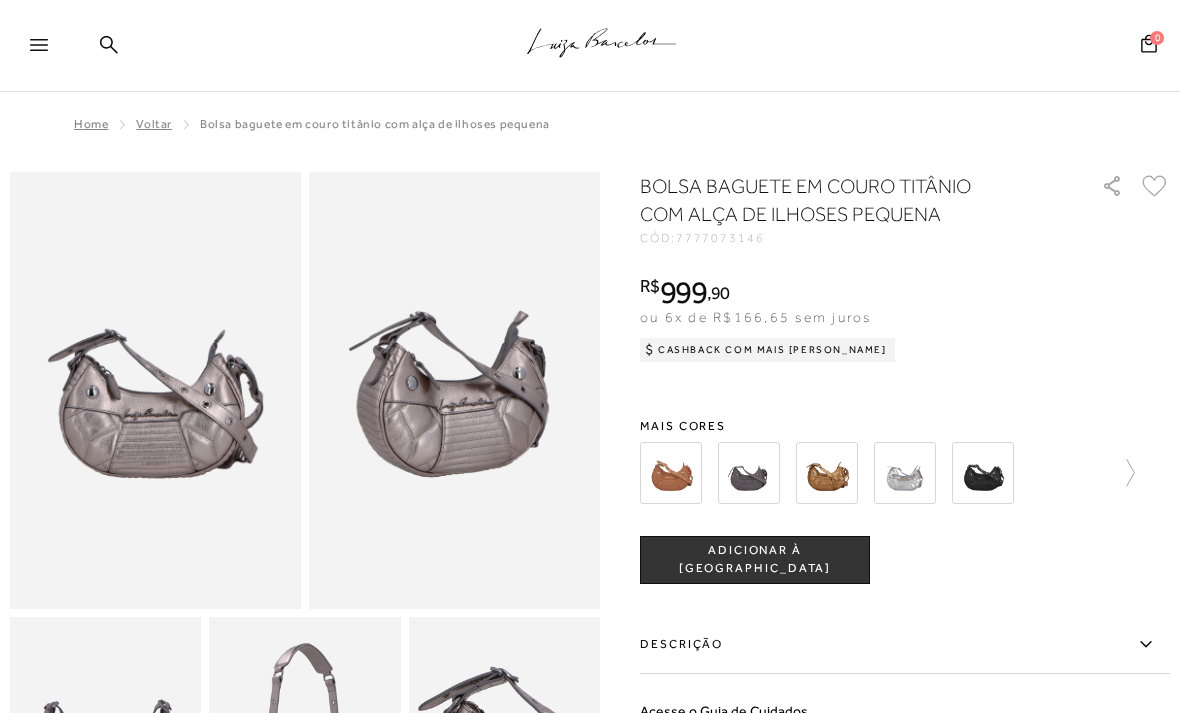 click at bounding box center (905, 473) 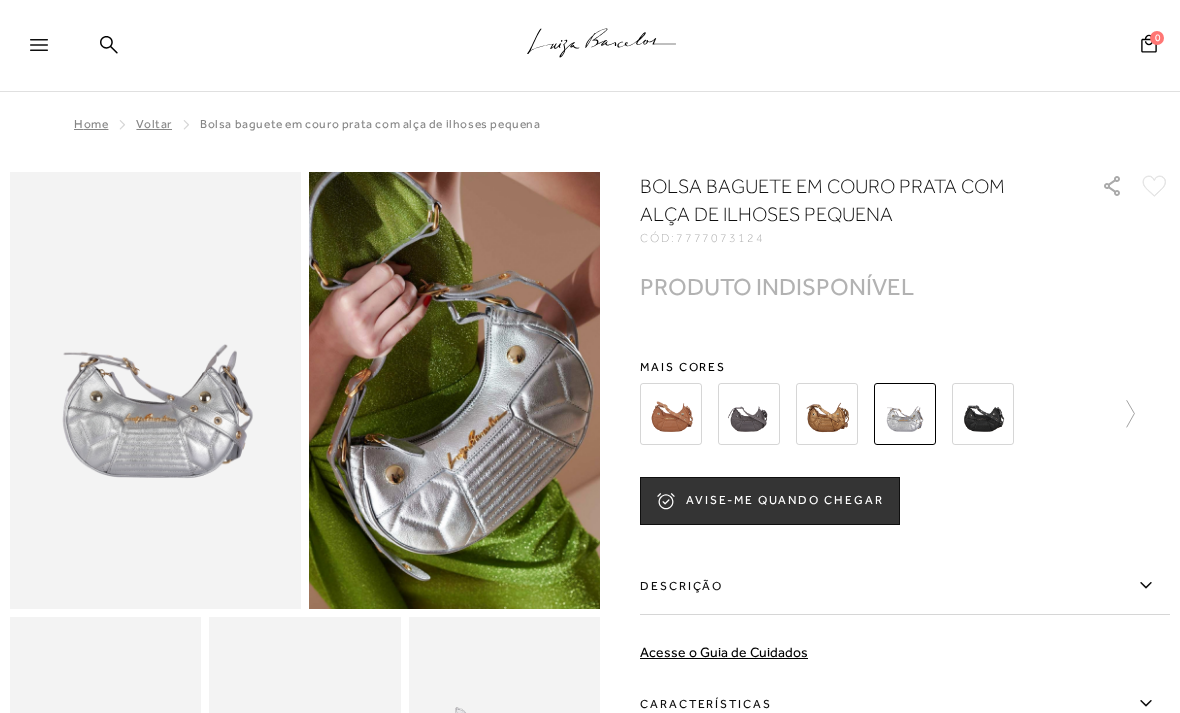 click at bounding box center (749, 414) 